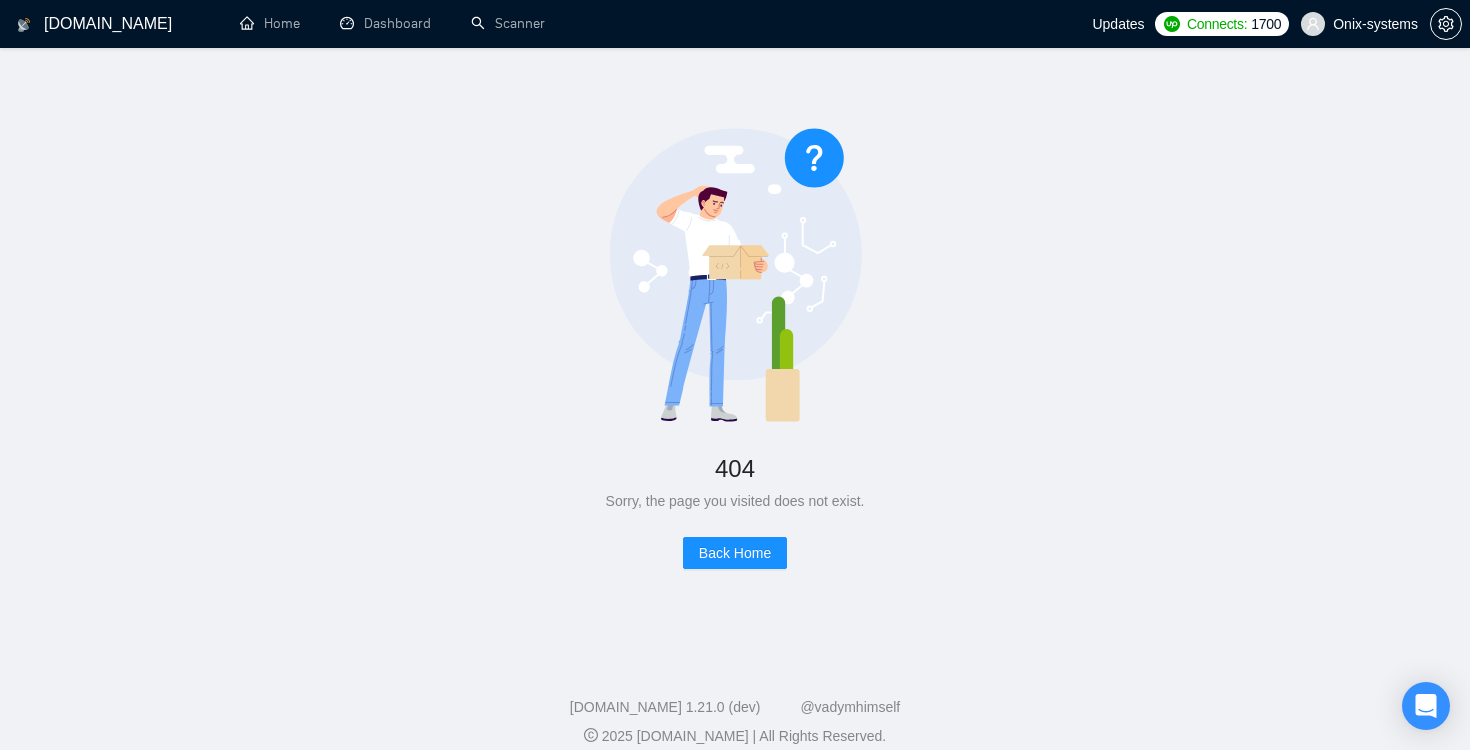 scroll, scrollTop: 0, scrollLeft: 0, axis: both 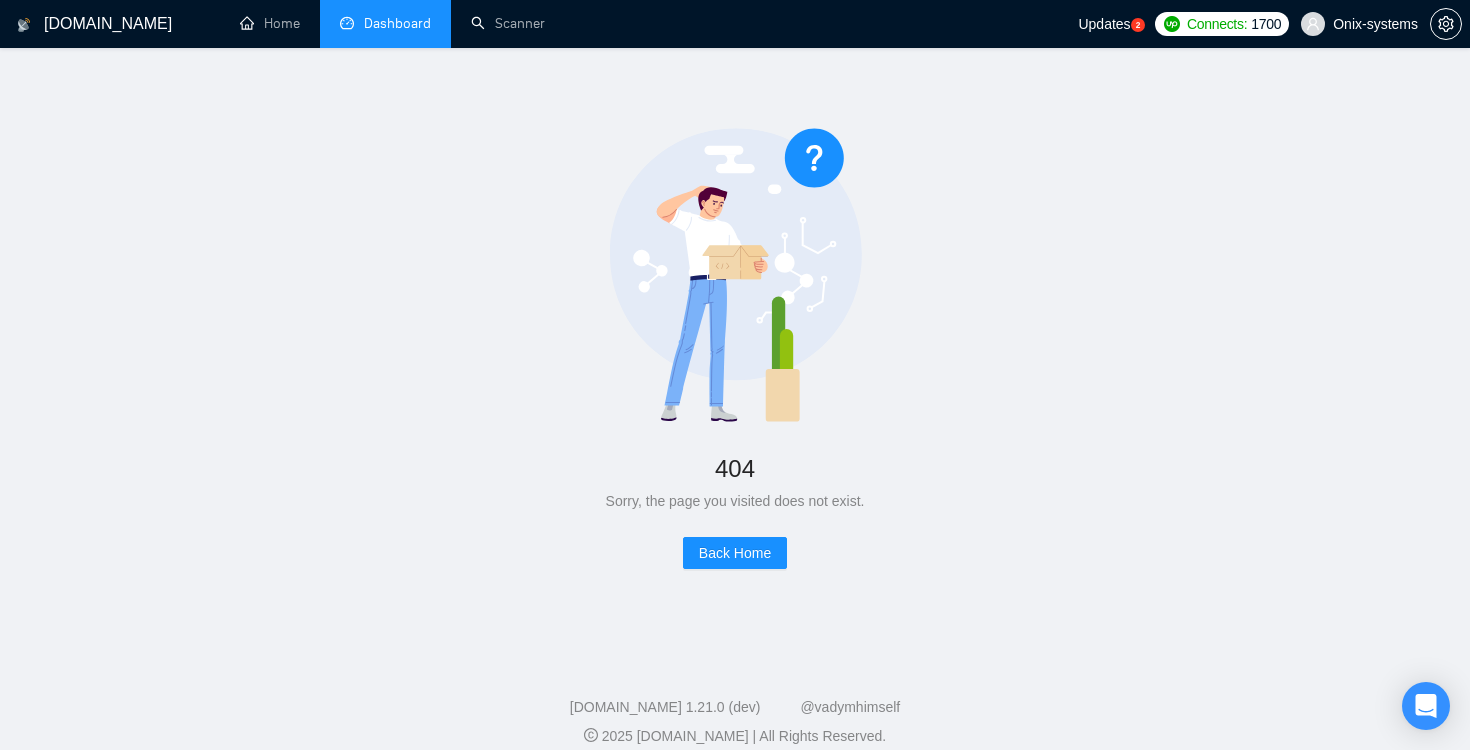 click on "Dashboard" at bounding box center (385, 23) 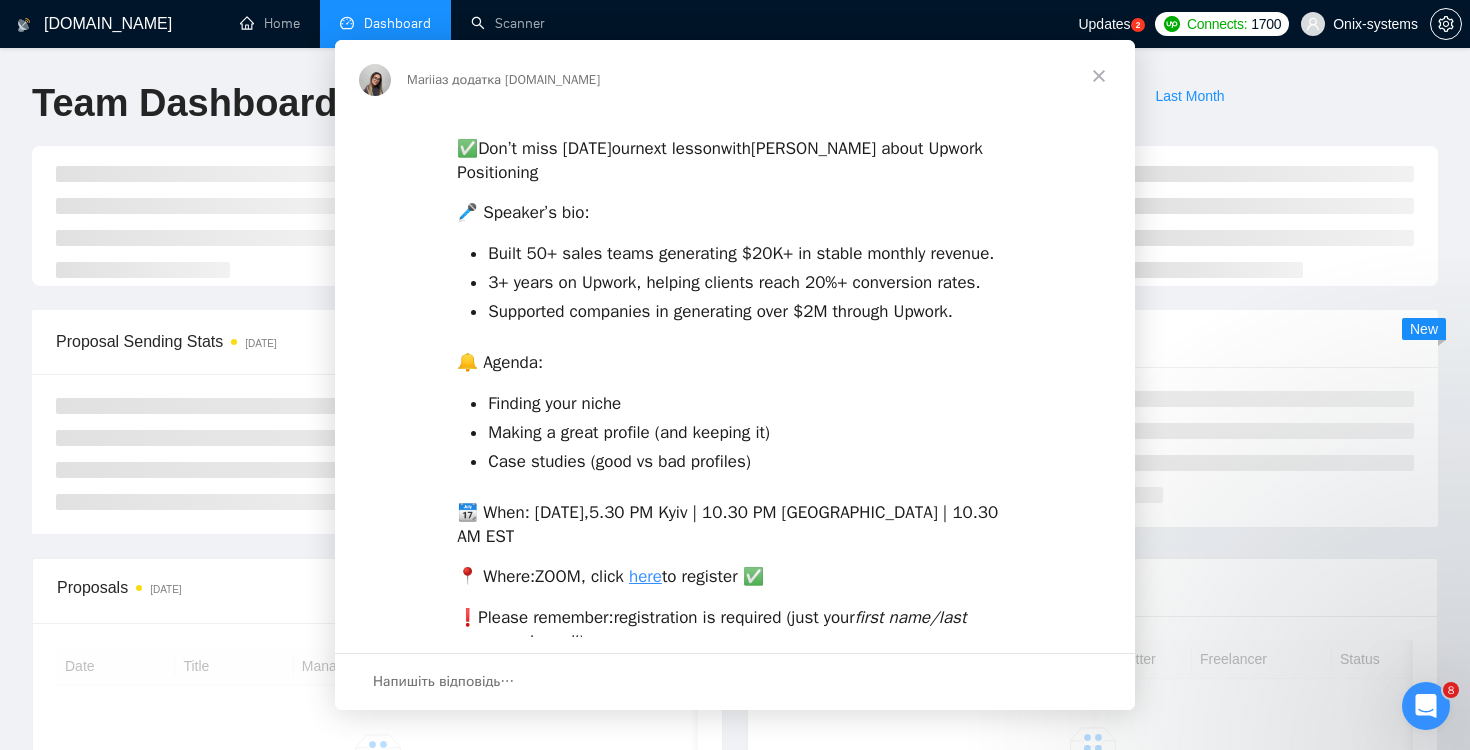 scroll, scrollTop: 0, scrollLeft: 0, axis: both 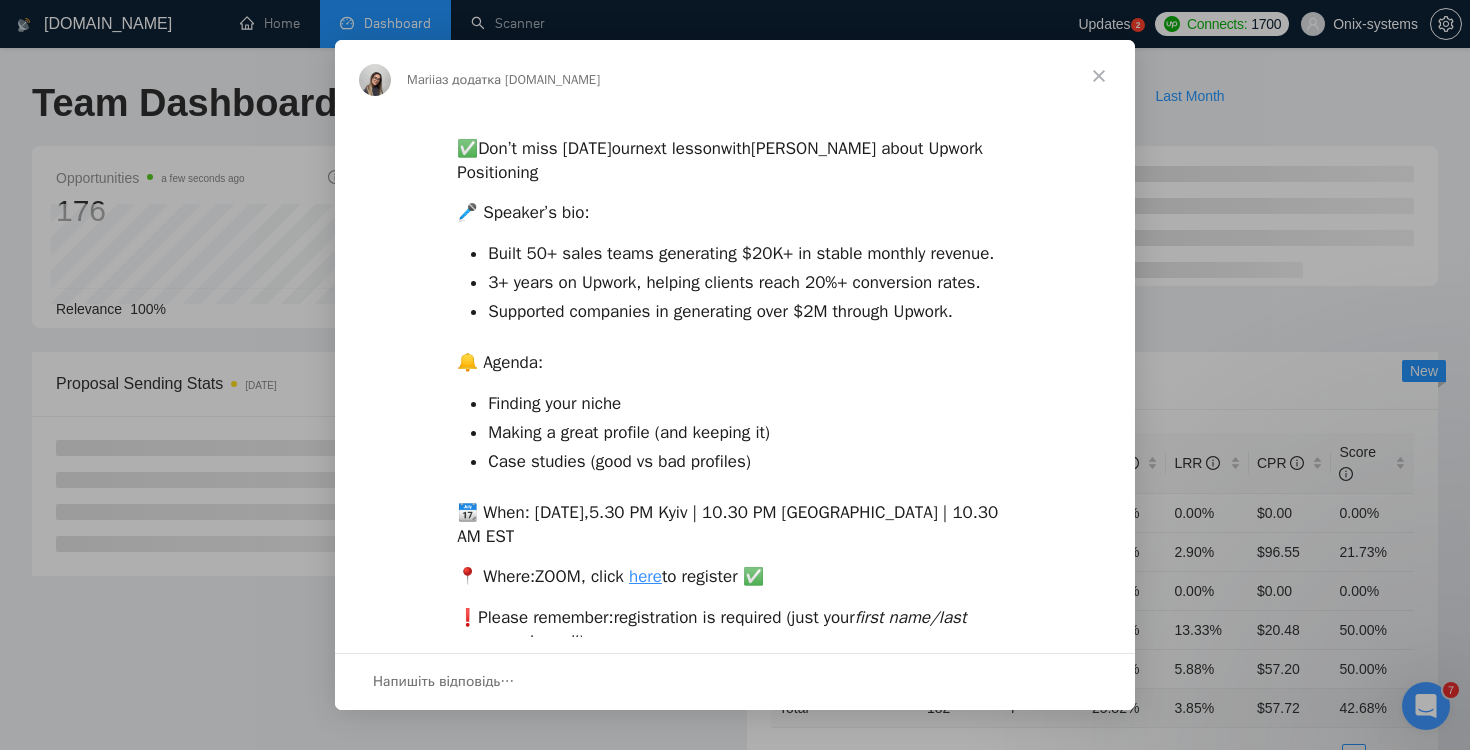 click at bounding box center (735, 375) 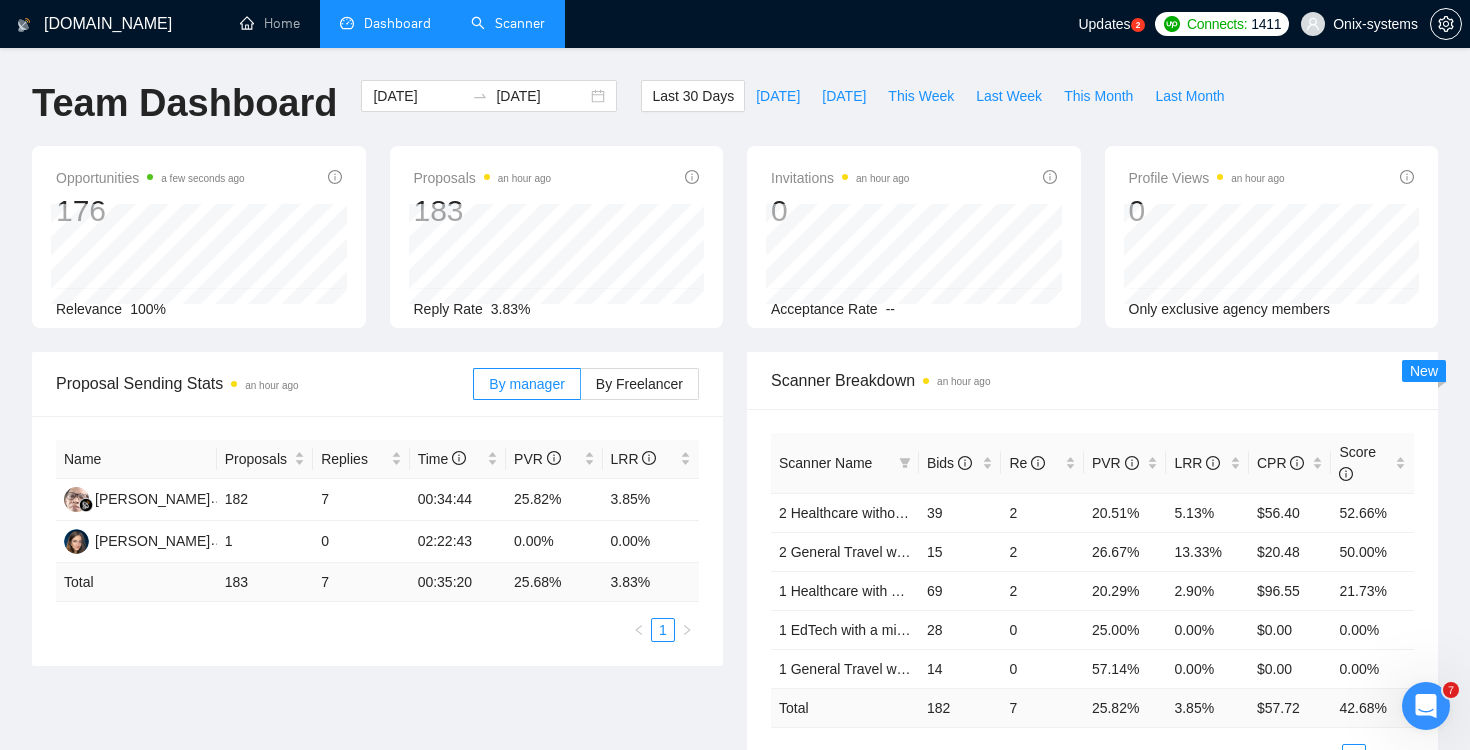 click on "Scanner" at bounding box center [508, 23] 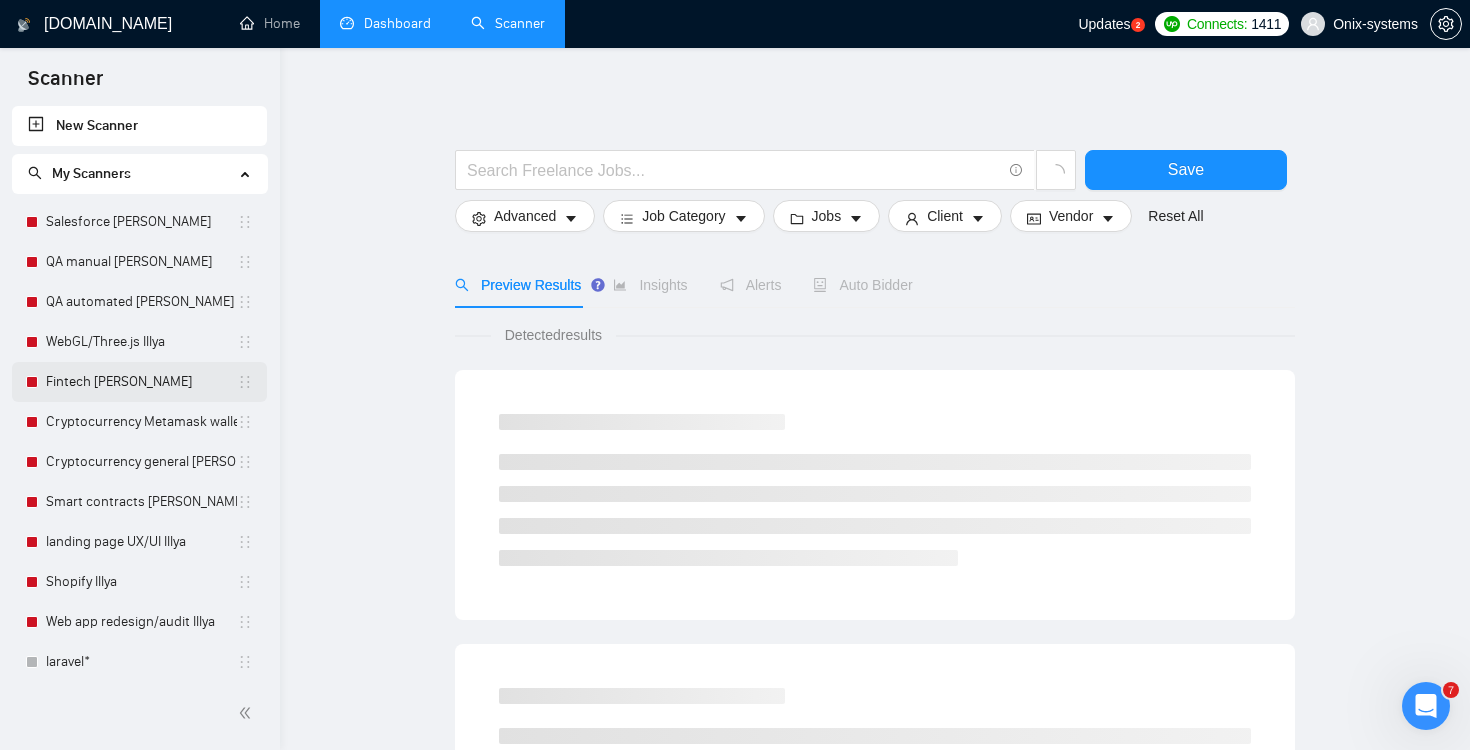 scroll, scrollTop: 405, scrollLeft: 0, axis: vertical 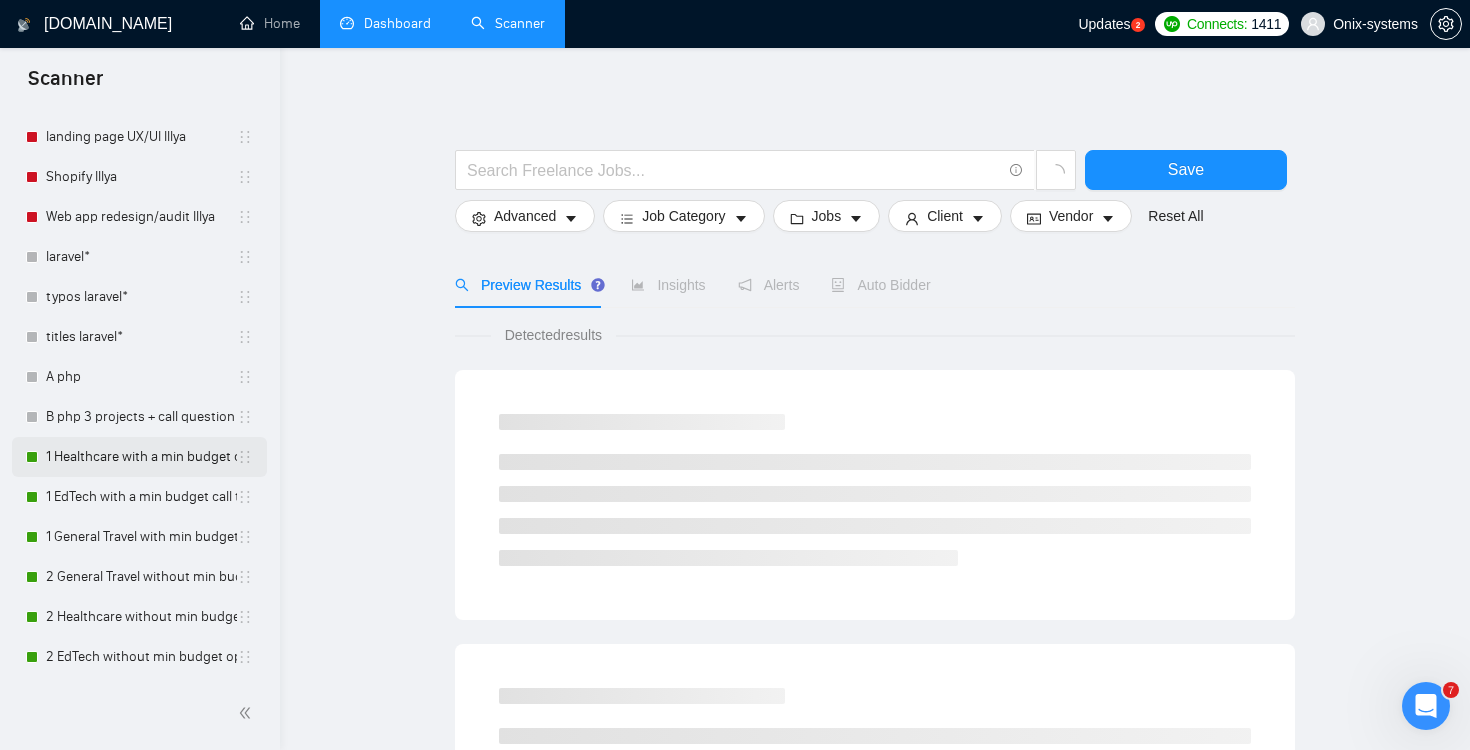 click on "1 Healthcare with a min budget call to act" at bounding box center (141, 457) 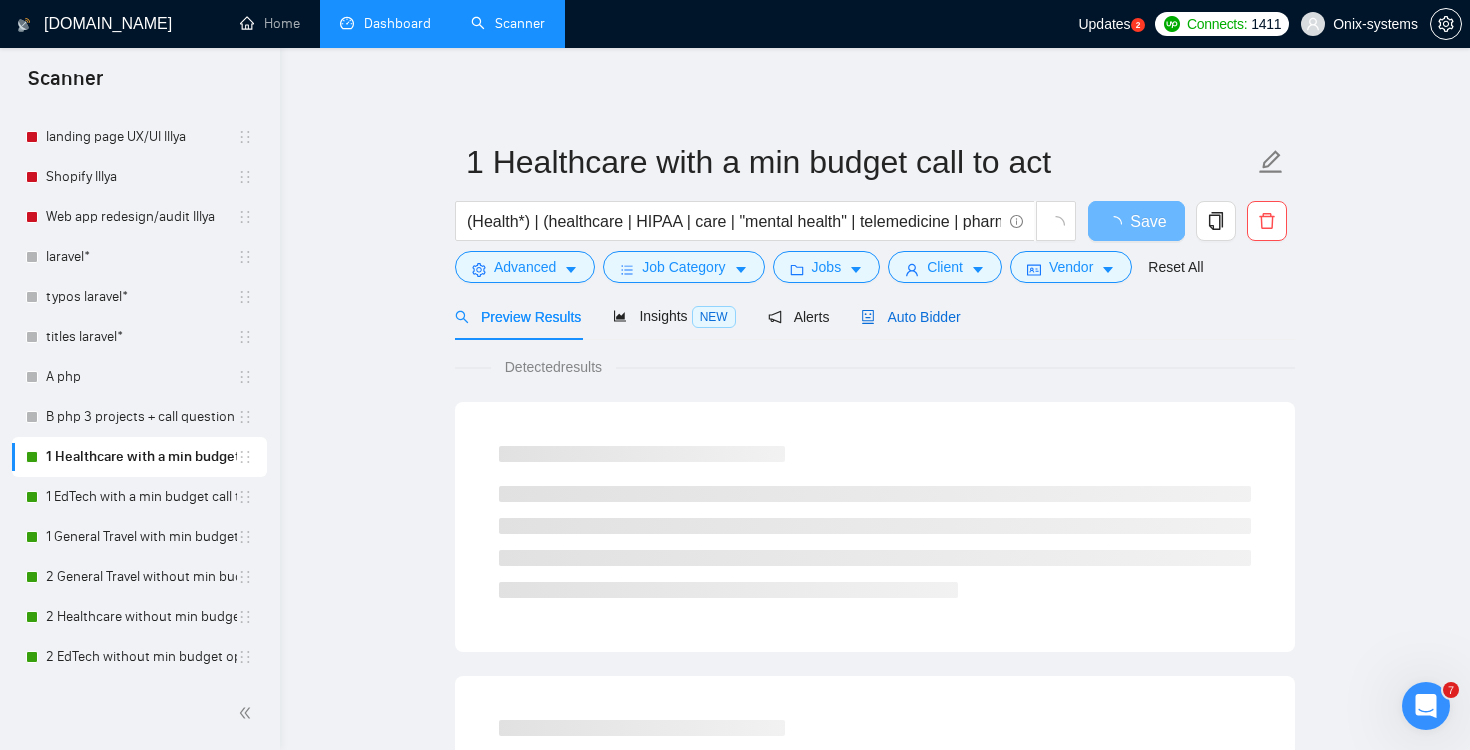 click on "Auto Bidder" at bounding box center [910, 317] 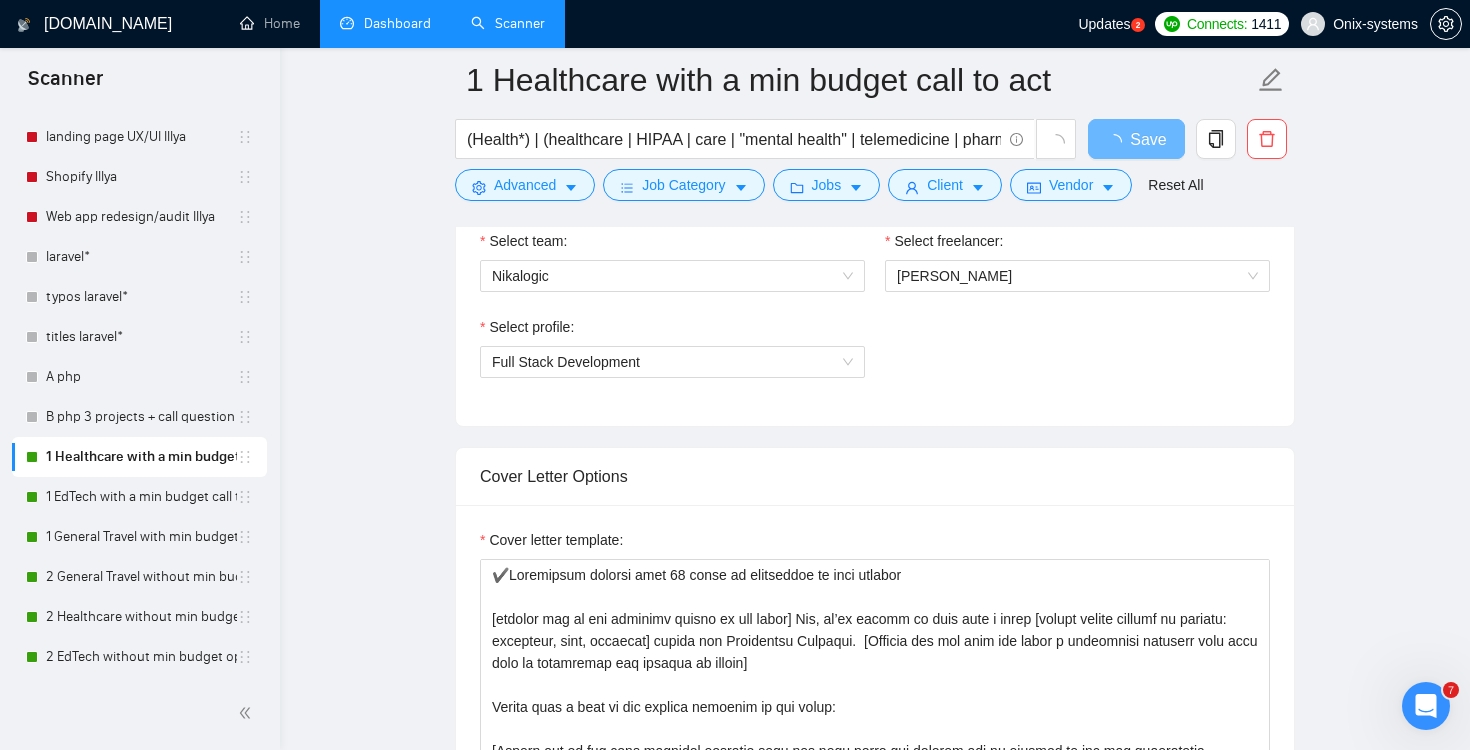 type 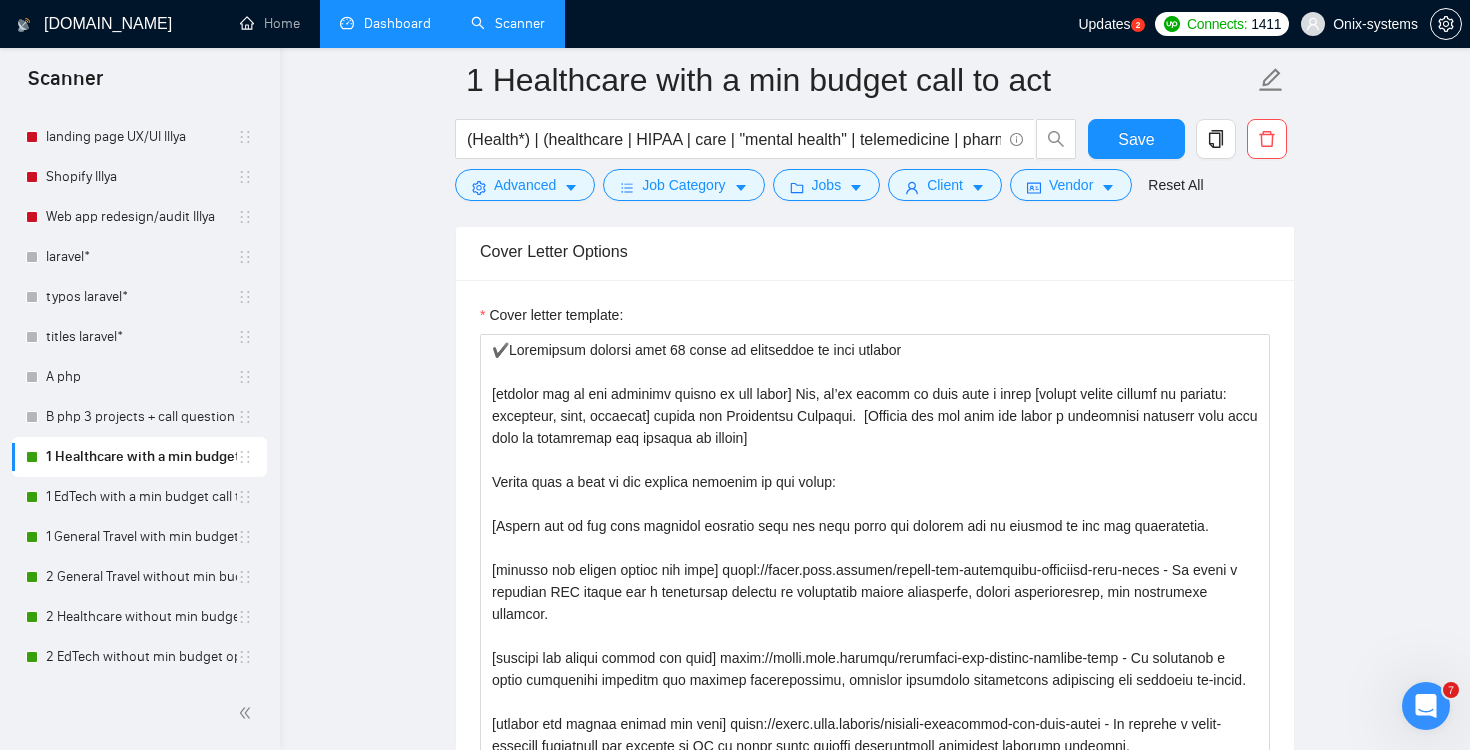 scroll, scrollTop: 1644, scrollLeft: 0, axis: vertical 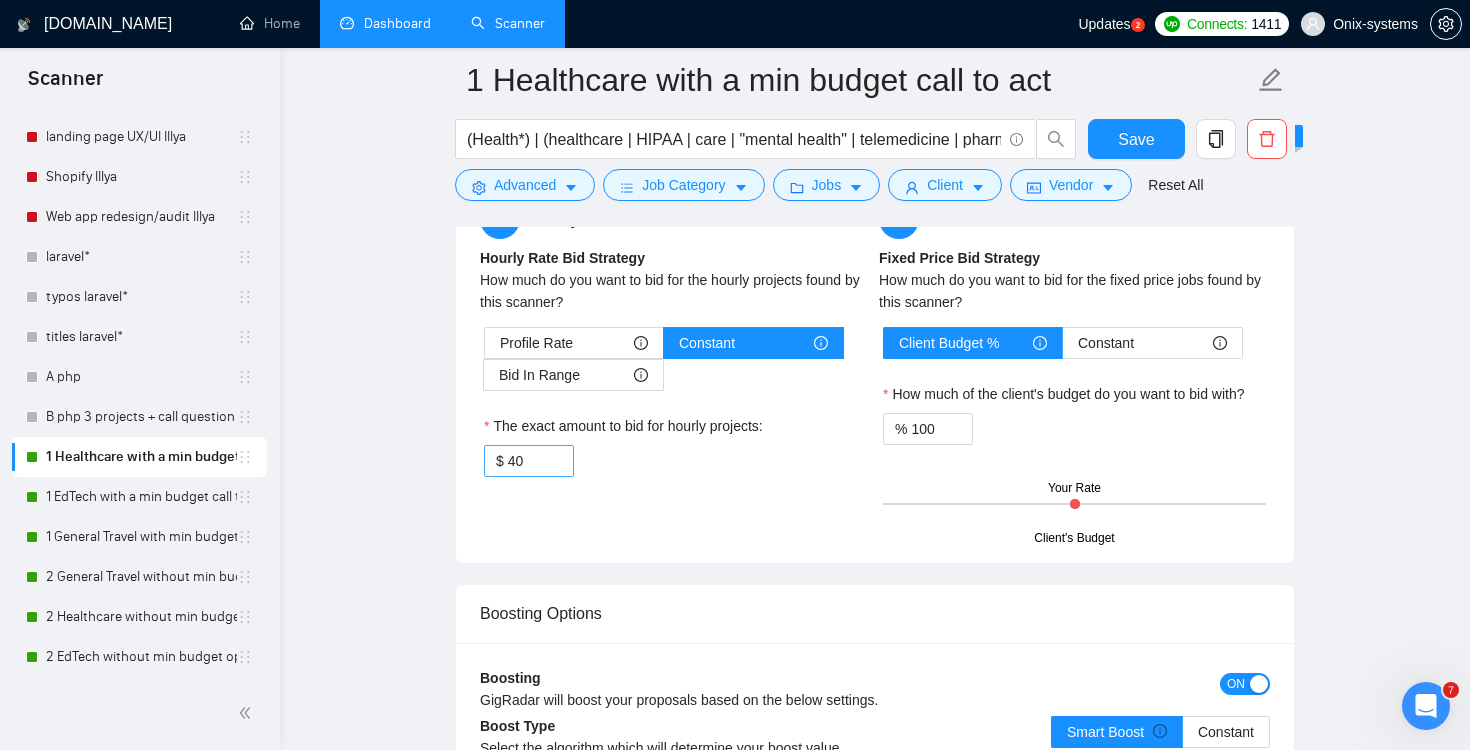 click on "$ 40" at bounding box center [529, 461] 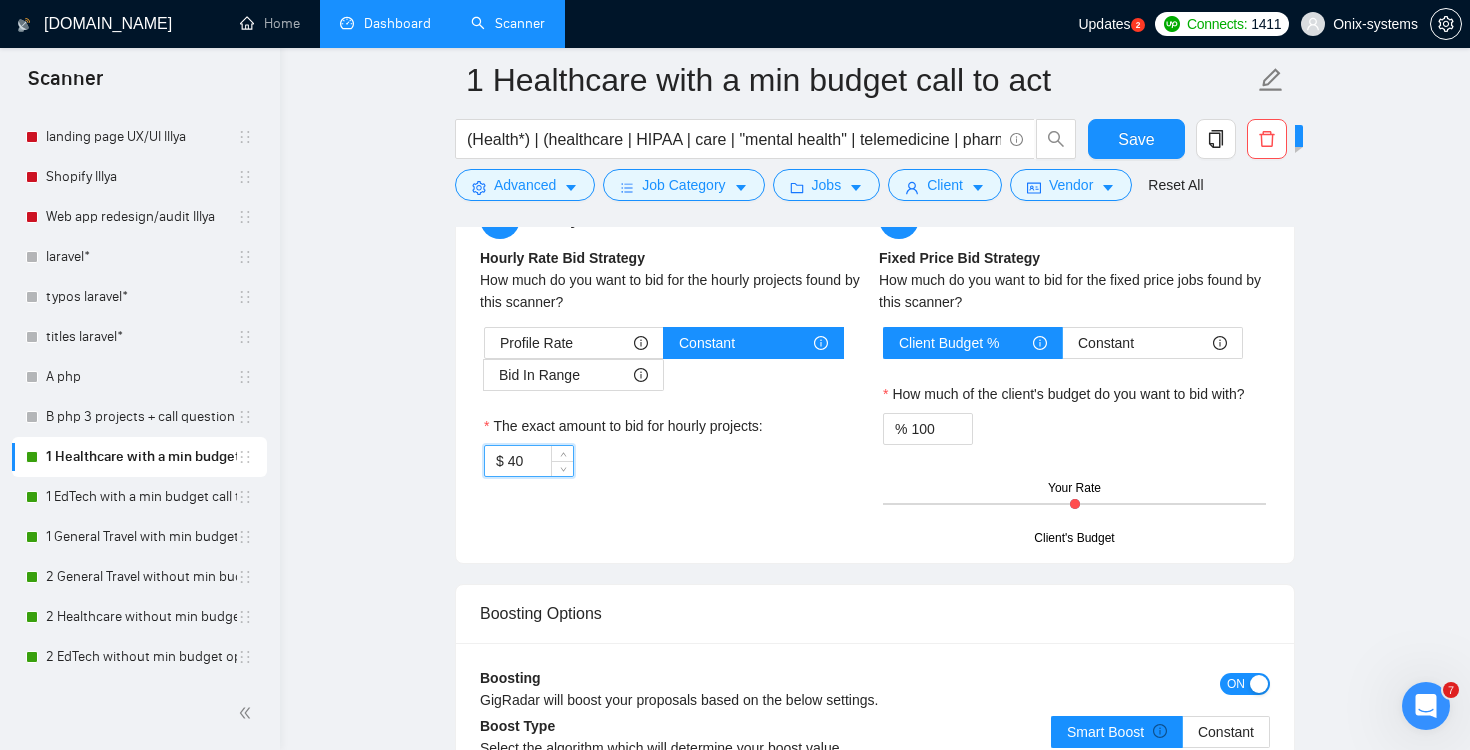 click on "40" at bounding box center (540, 461) 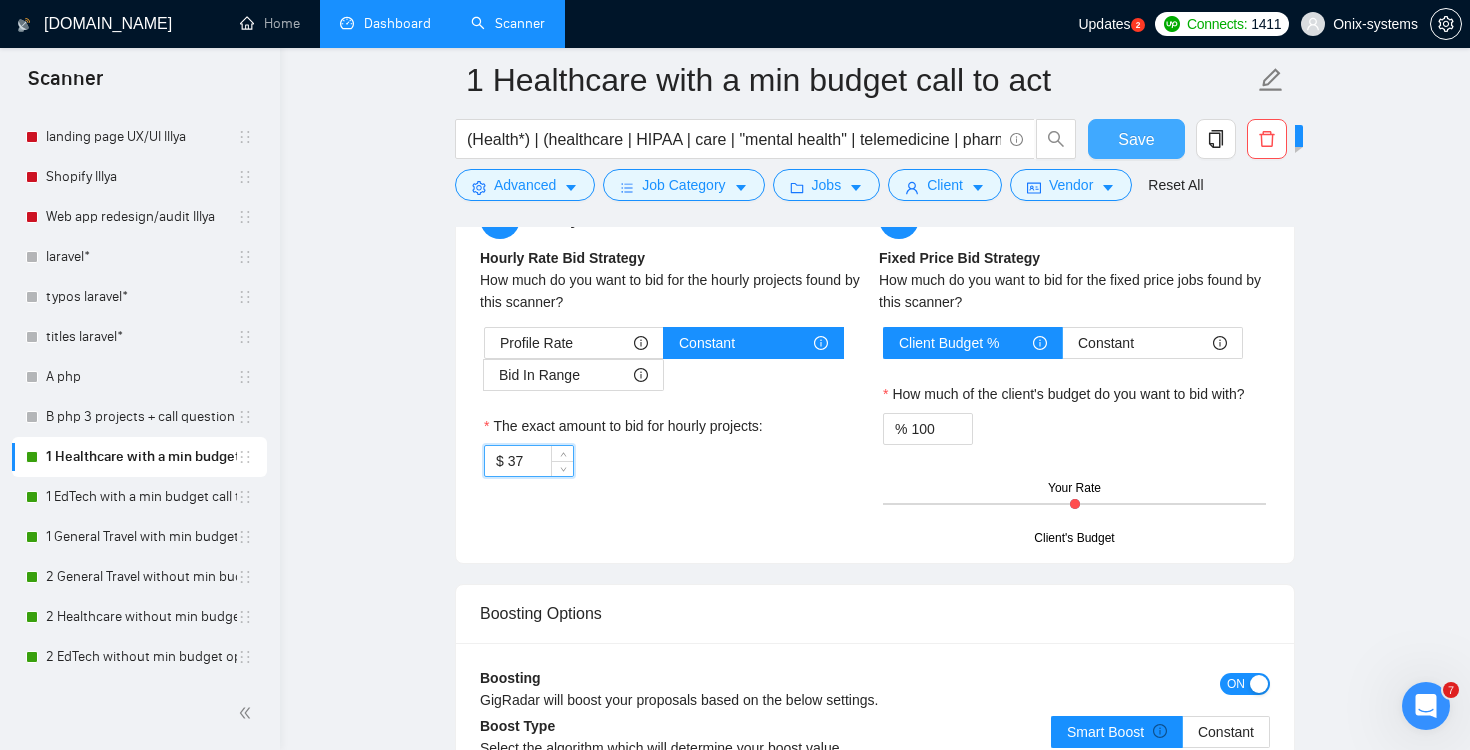 type on "37" 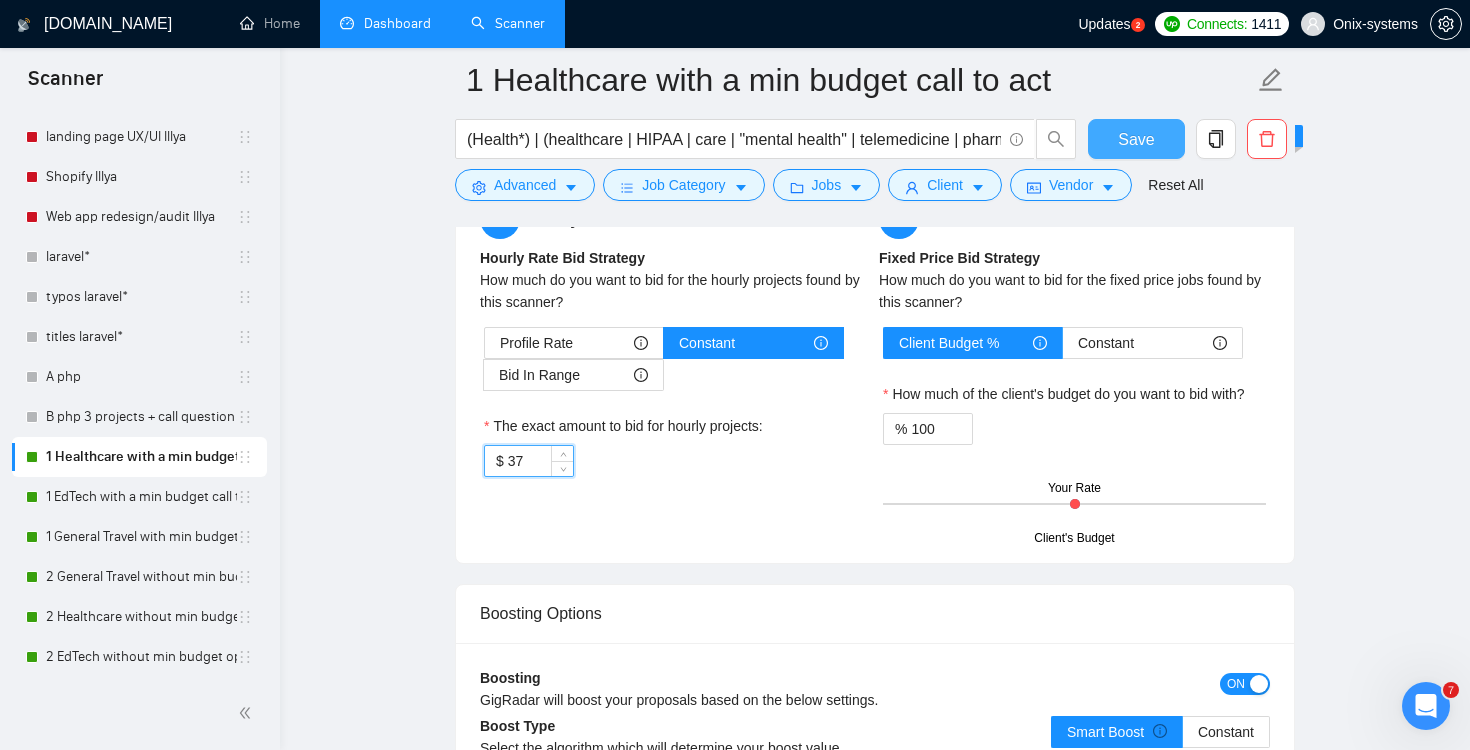 click on "Save" at bounding box center [1136, 139] 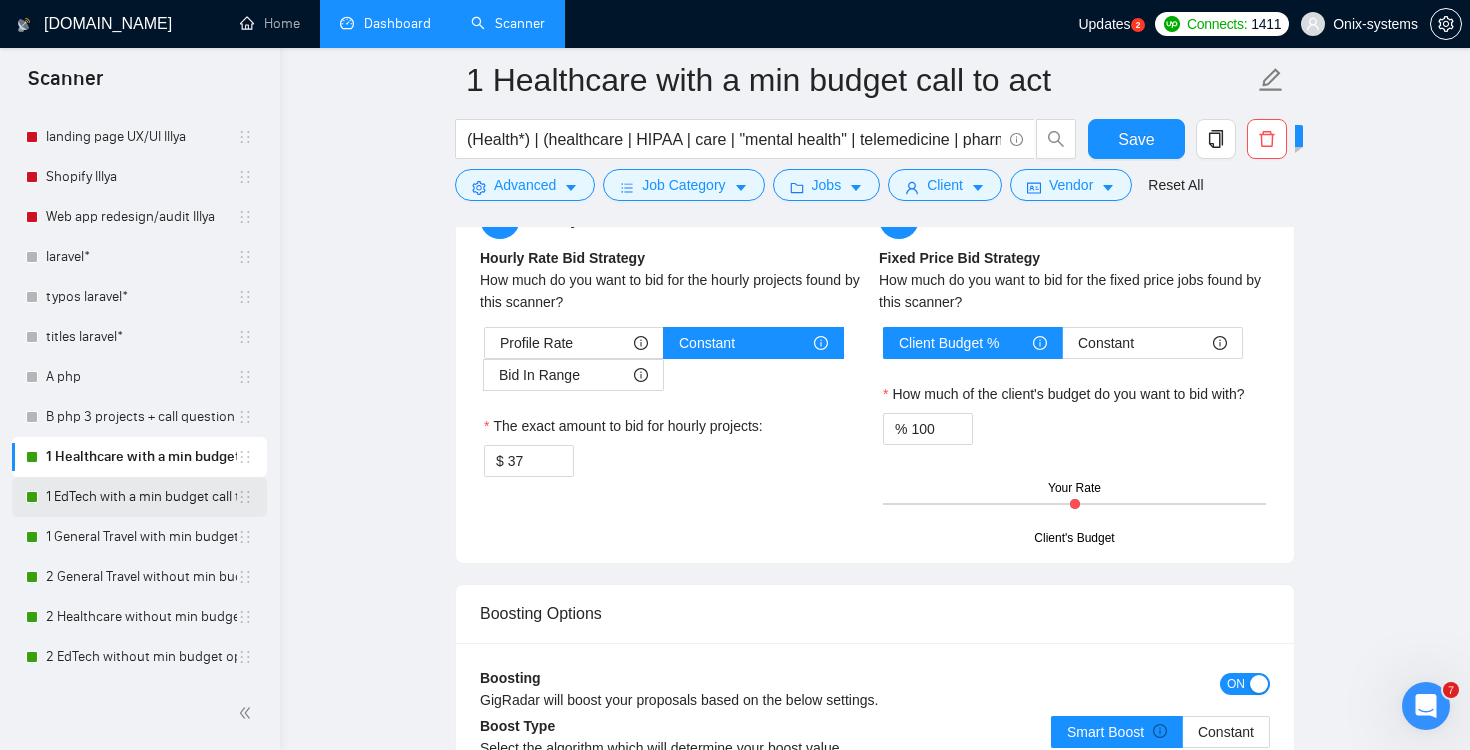 click on "1 EdTech with a min budget call to act." at bounding box center [141, 497] 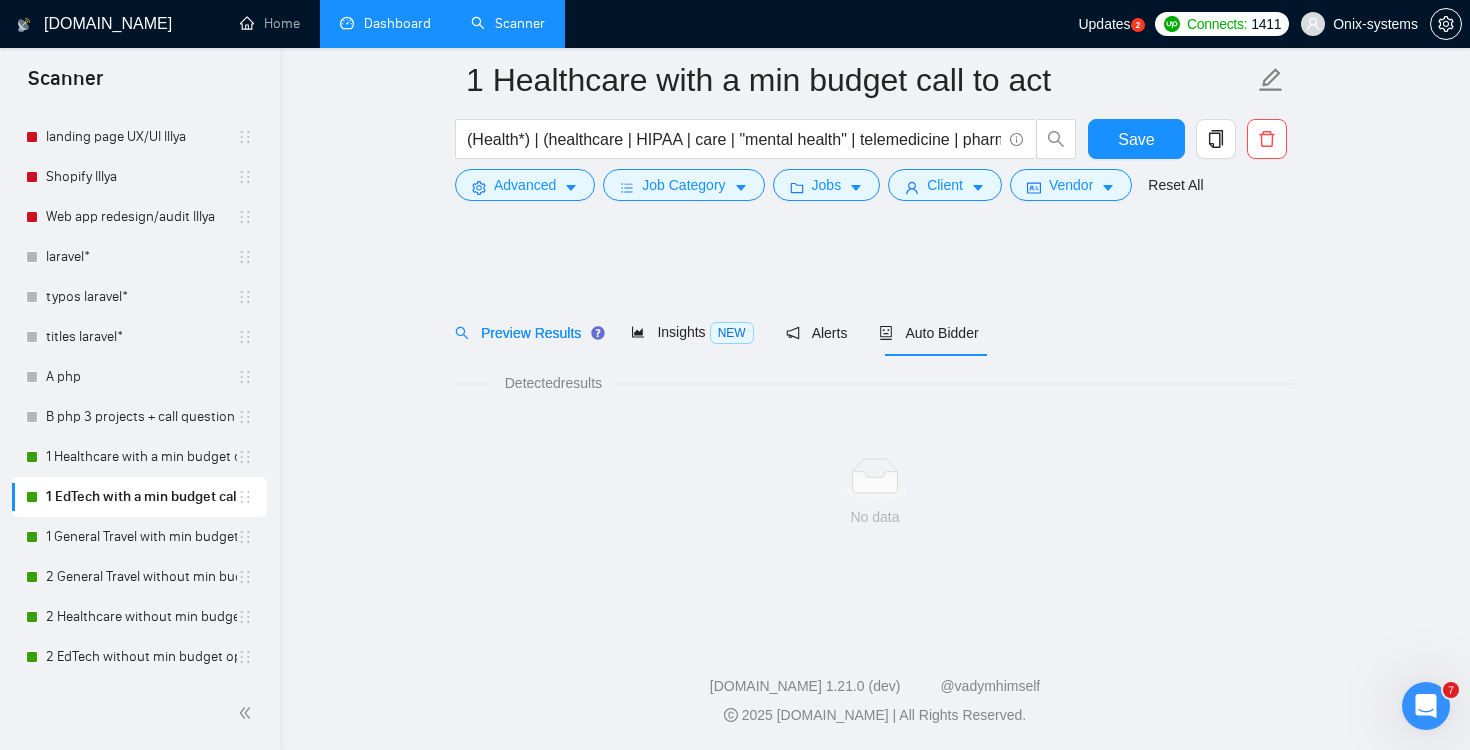 scroll, scrollTop: 0, scrollLeft: 0, axis: both 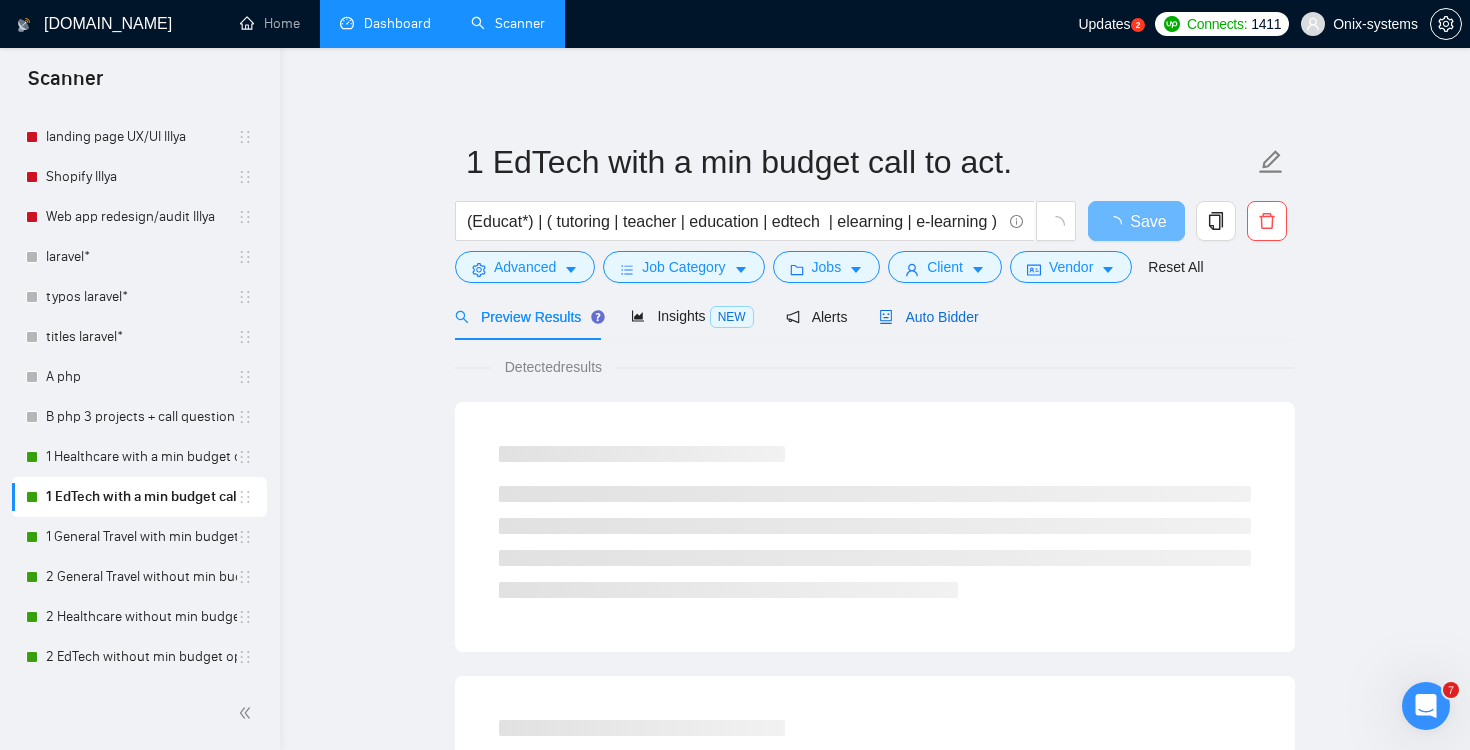 click on "Auto Bidder" at bounding box center [928, 317] 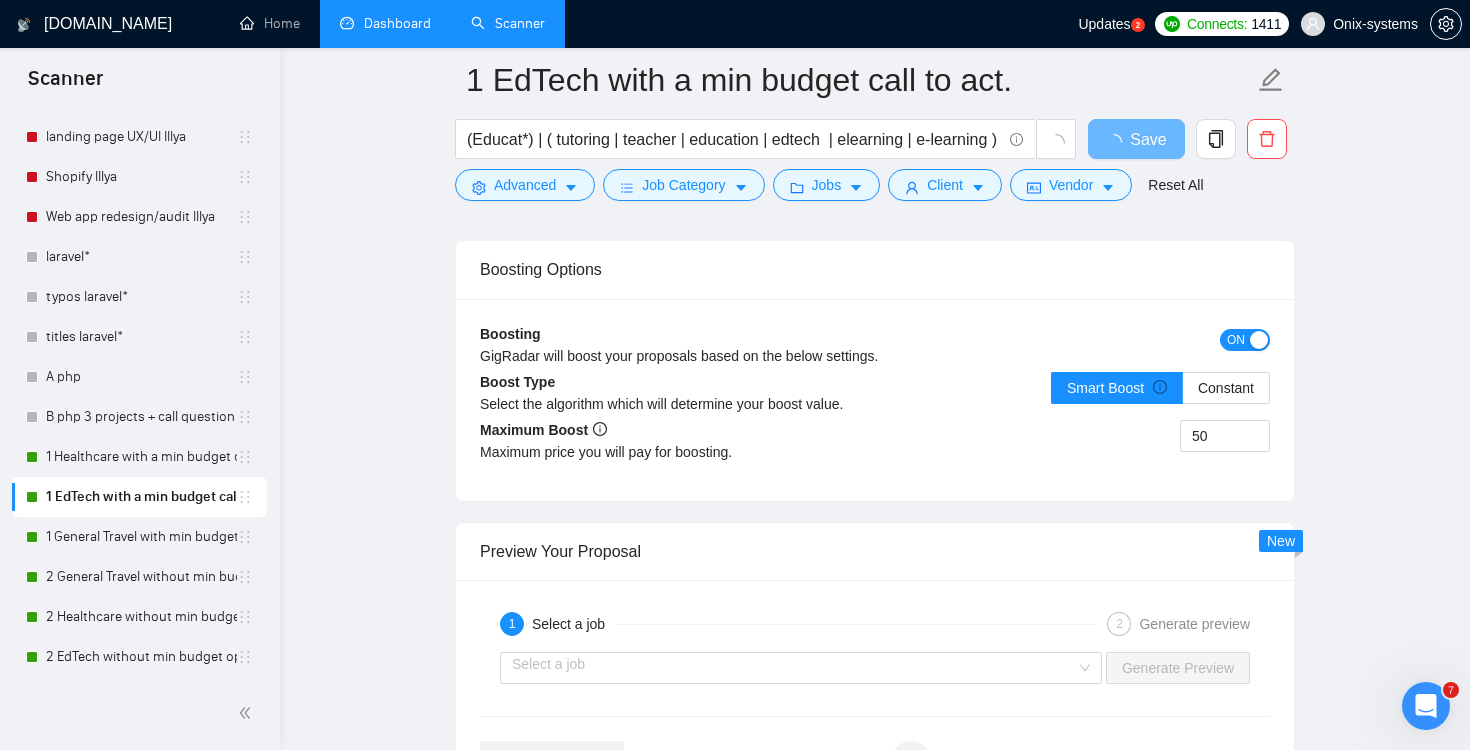 type 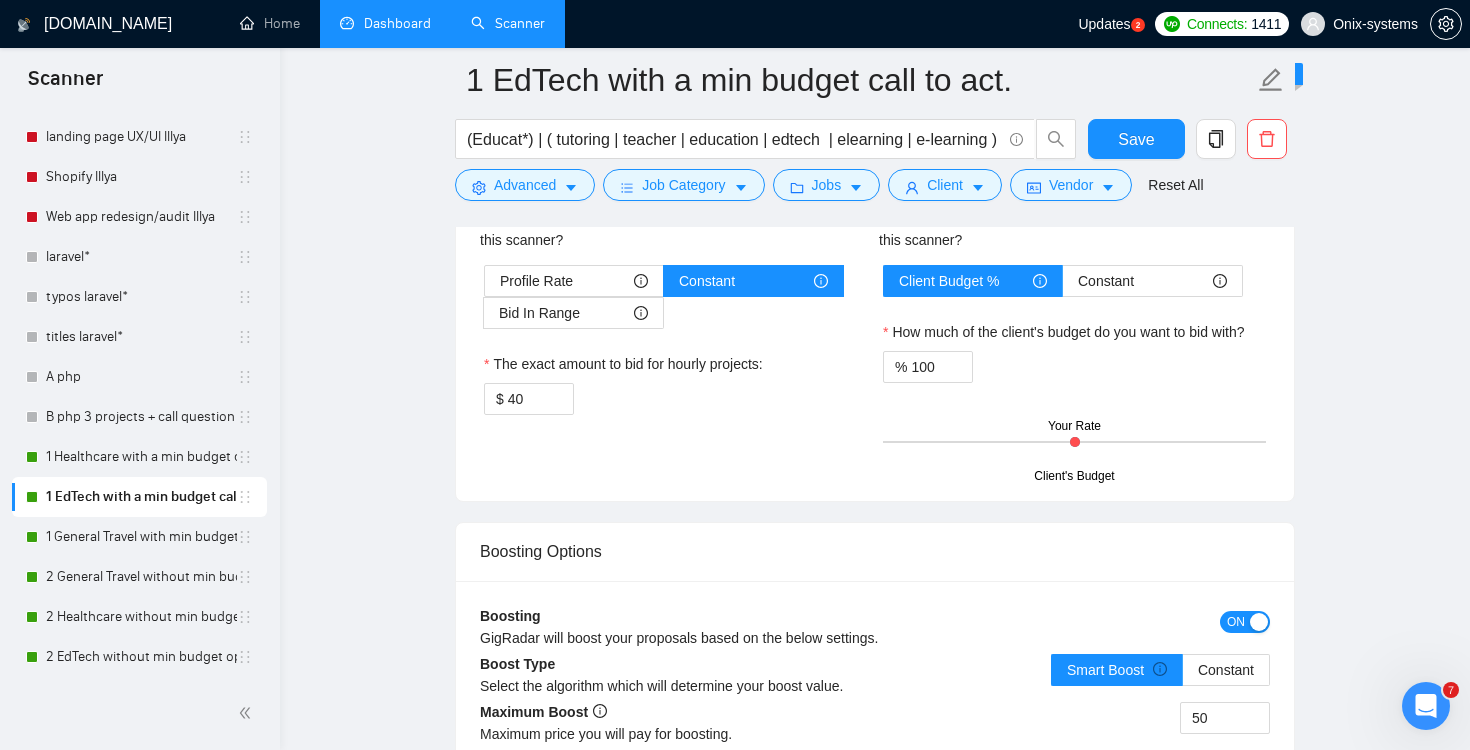 scroll, scrollTop: 2397, scrollLeft: 0, axis: vertical 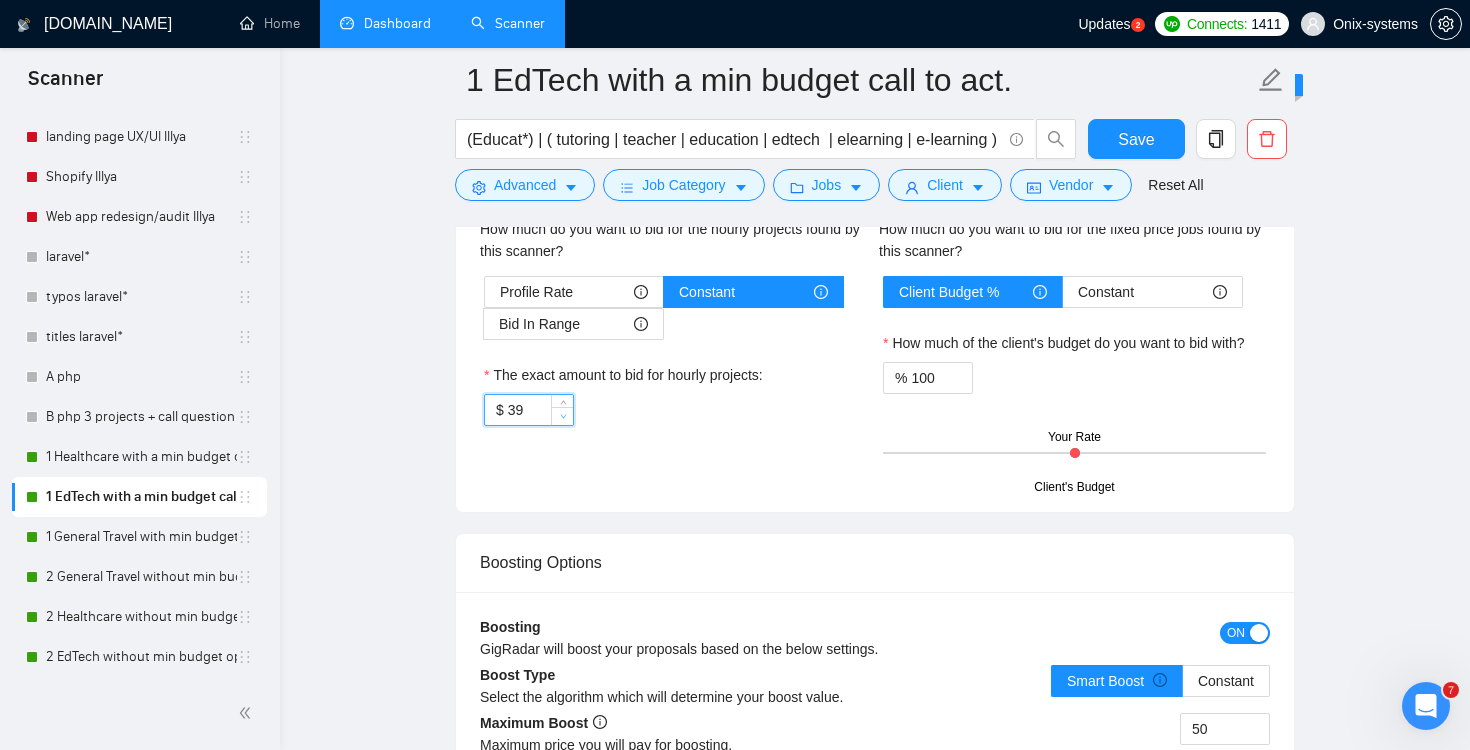 click at bounding box center [562, 416] 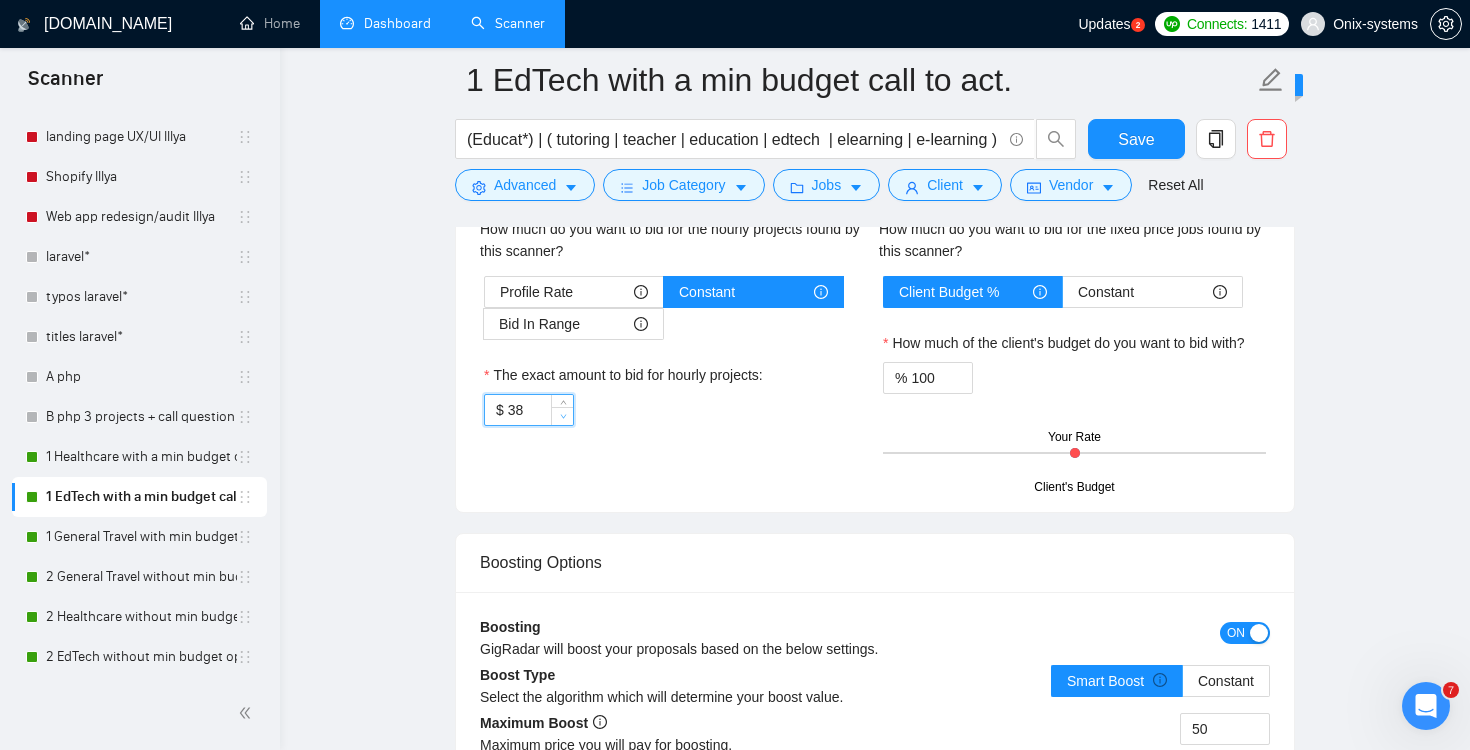 click at bounding box center [562, 416] 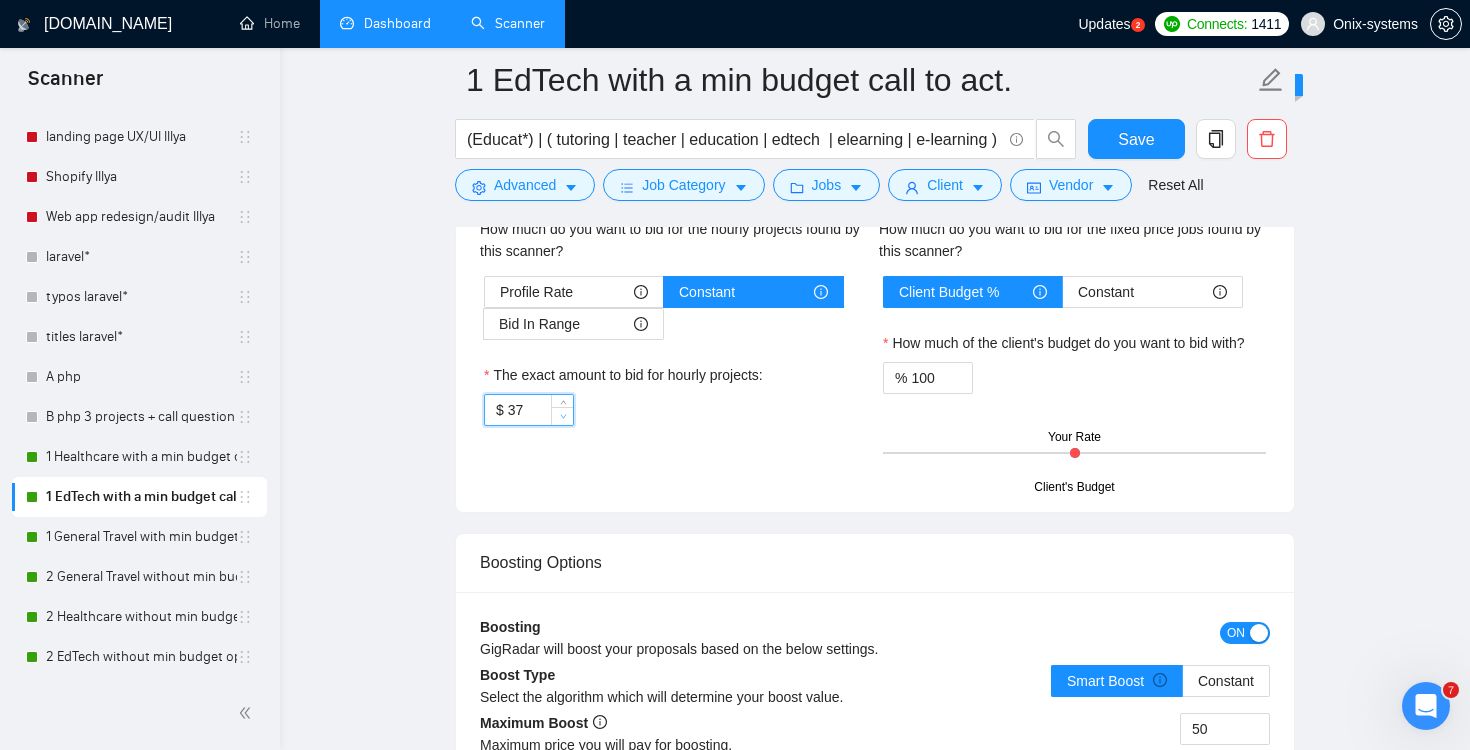 click at bounding box center [562, 416] 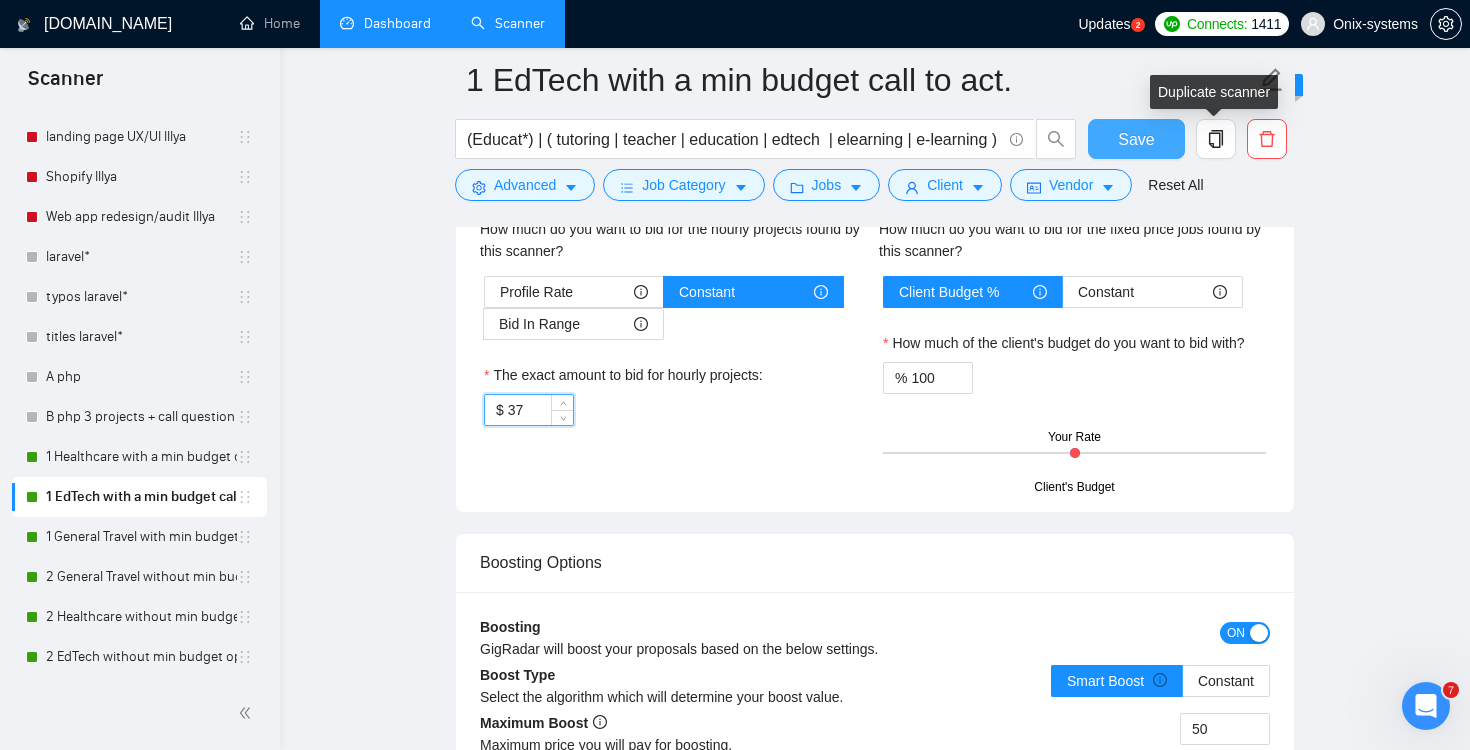click on "Save" at bounding box center [1136, 139] 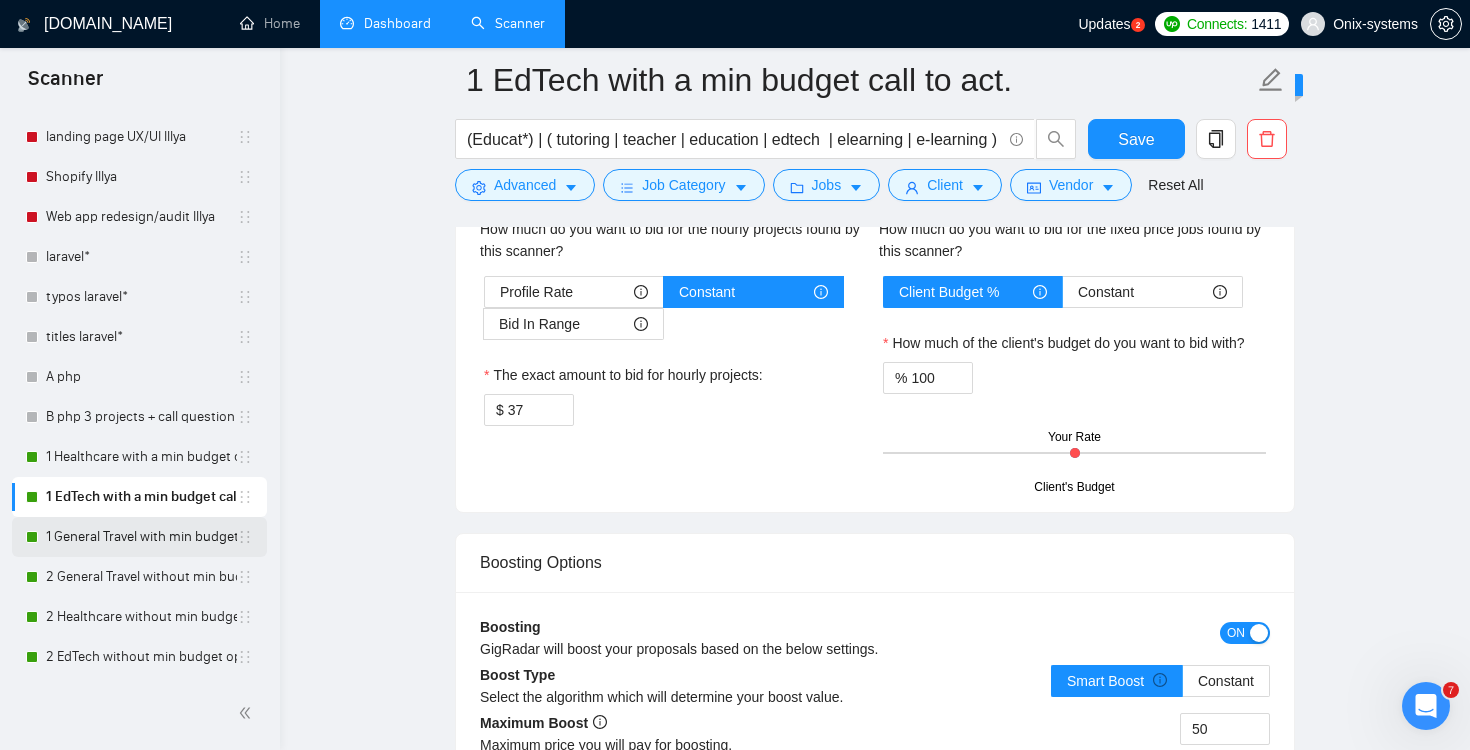 click on "1 General Travel with min budget (call to act)" at bounding box center [141, 537] 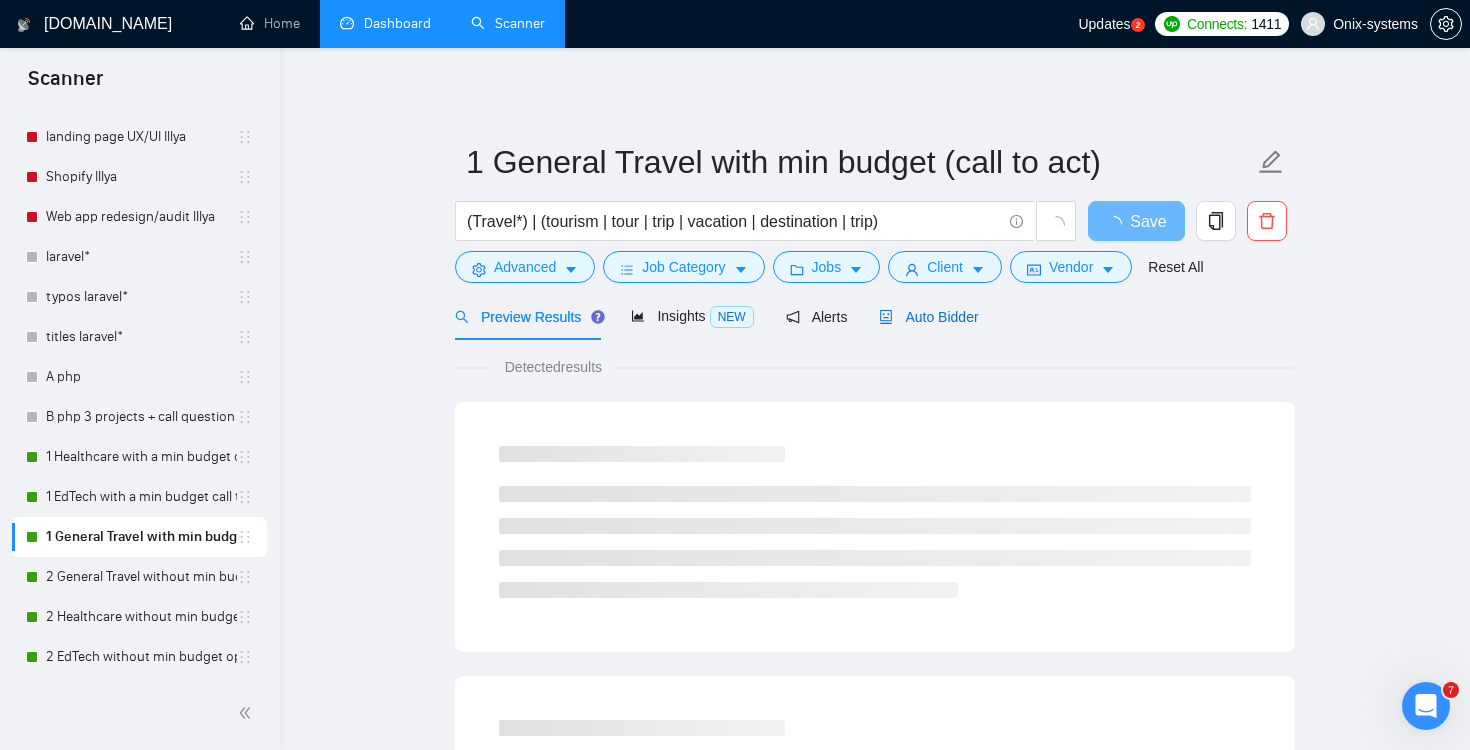 click on "Auto Bidder" at bounding box center (928, 317) 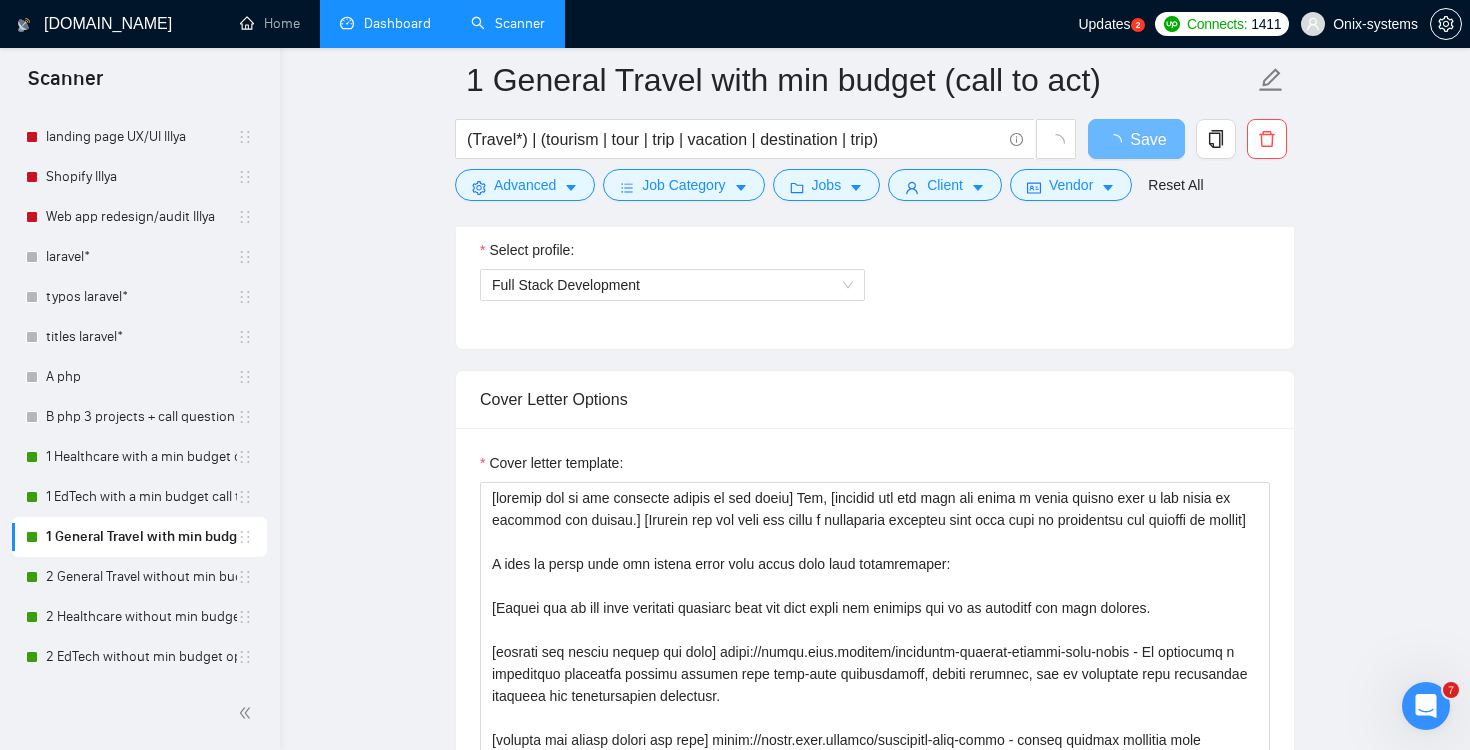 scroll, scrollTop: 1670, scrollLeft: 0, axis: vertical 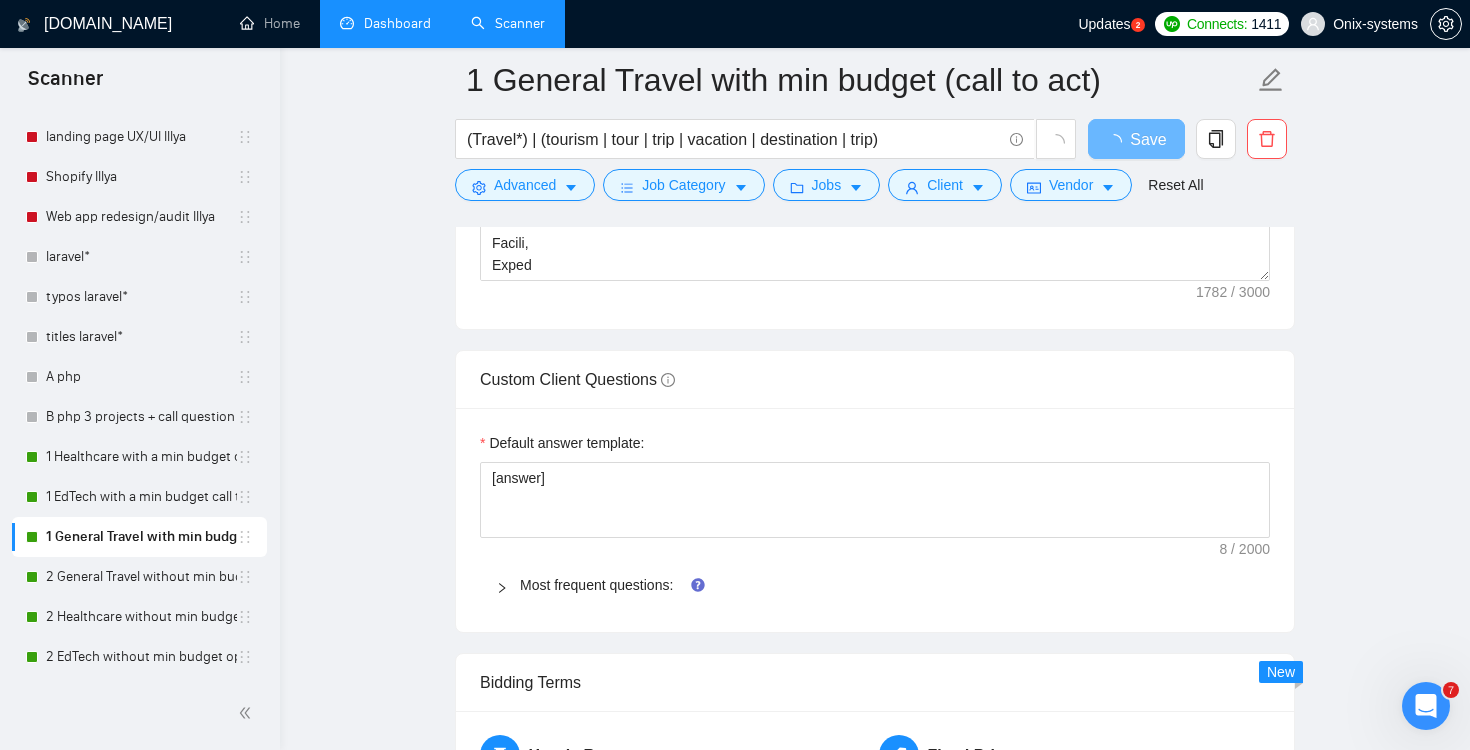 type 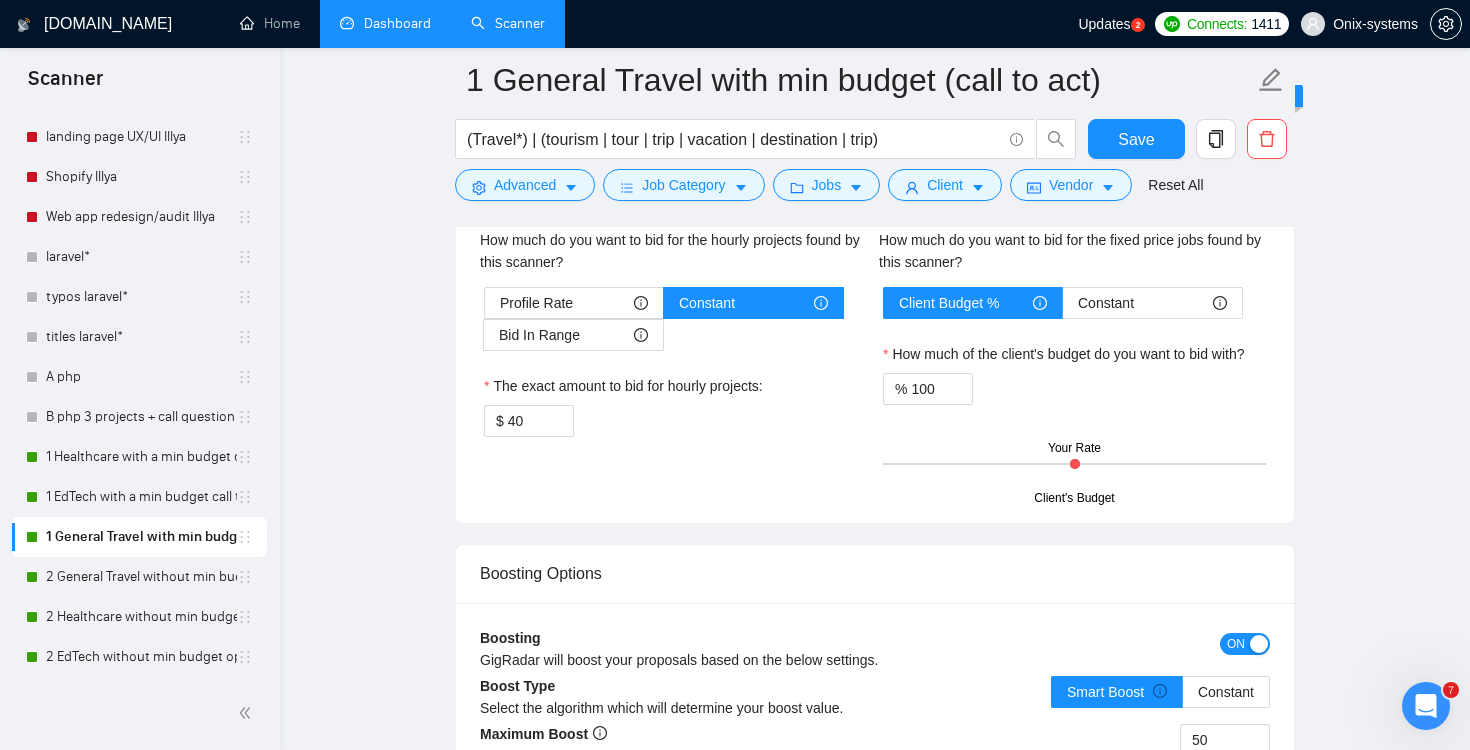 scroll, scrollTop: 2421, scrollLeft: 0, axis: vertical 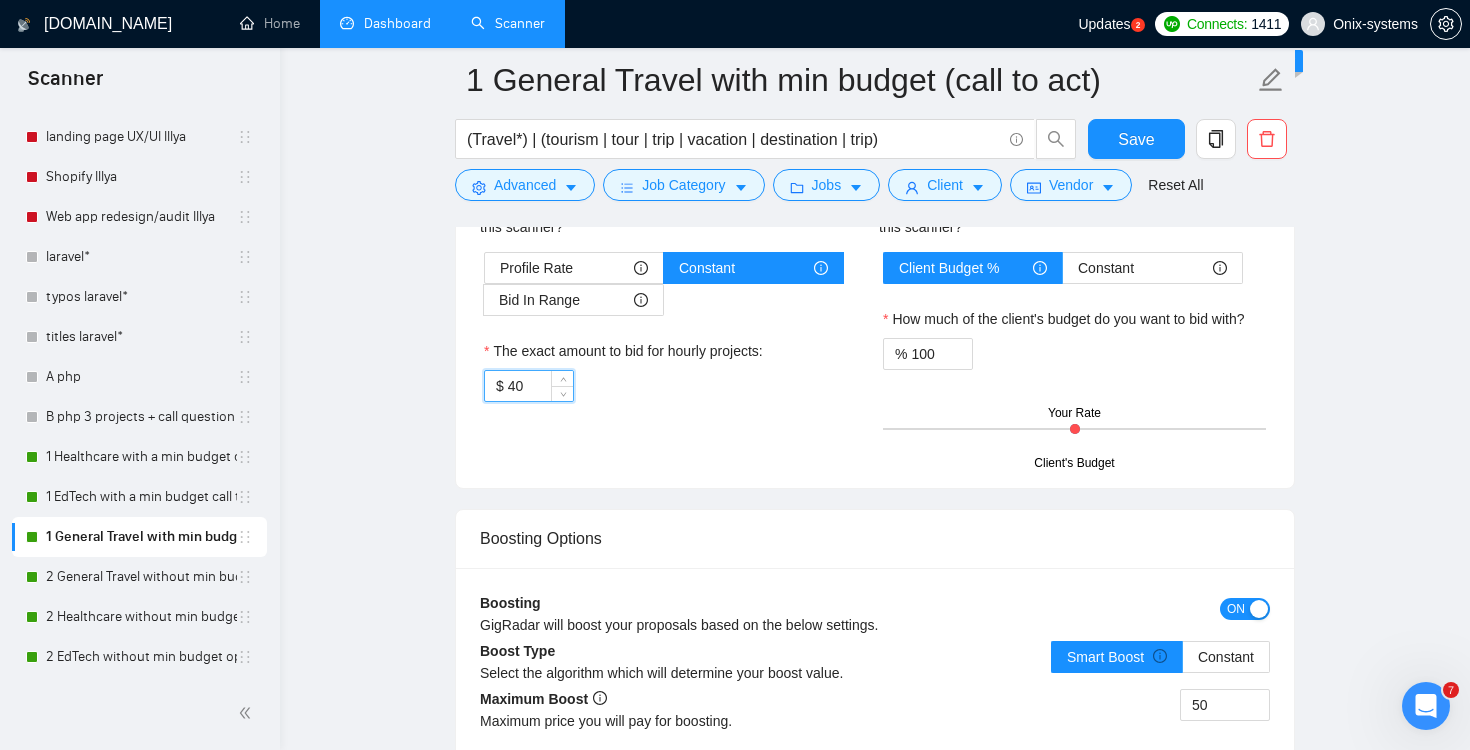 click on "40" at bounding box center [540, 386] 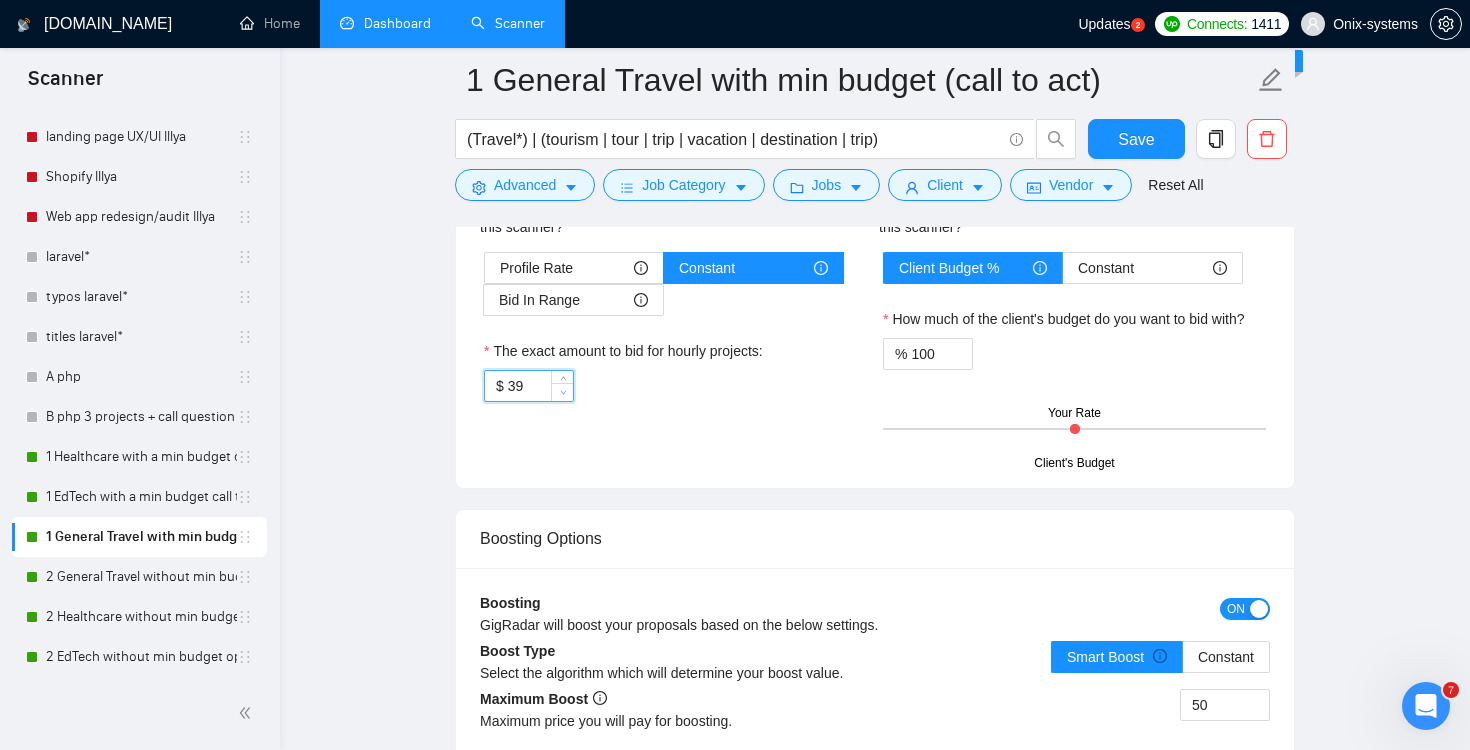 click 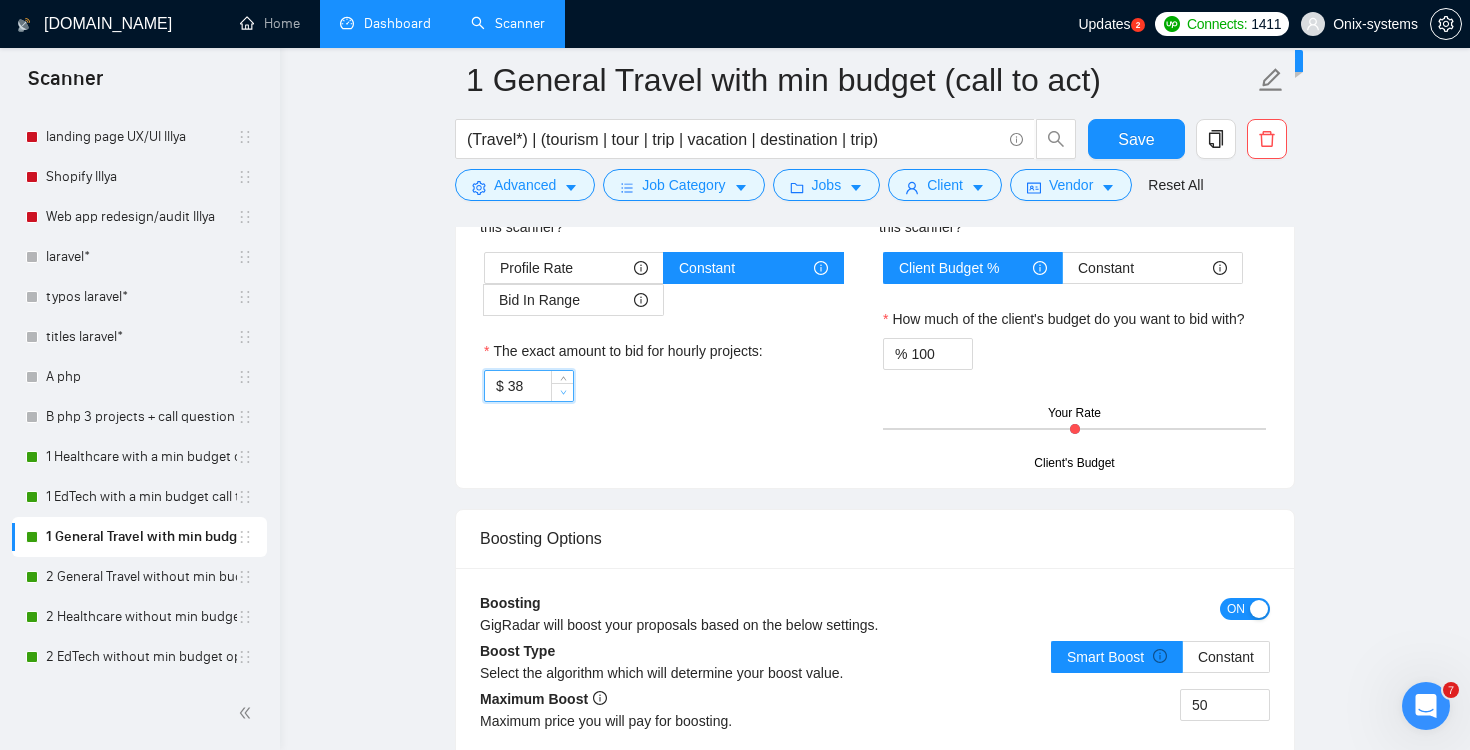click 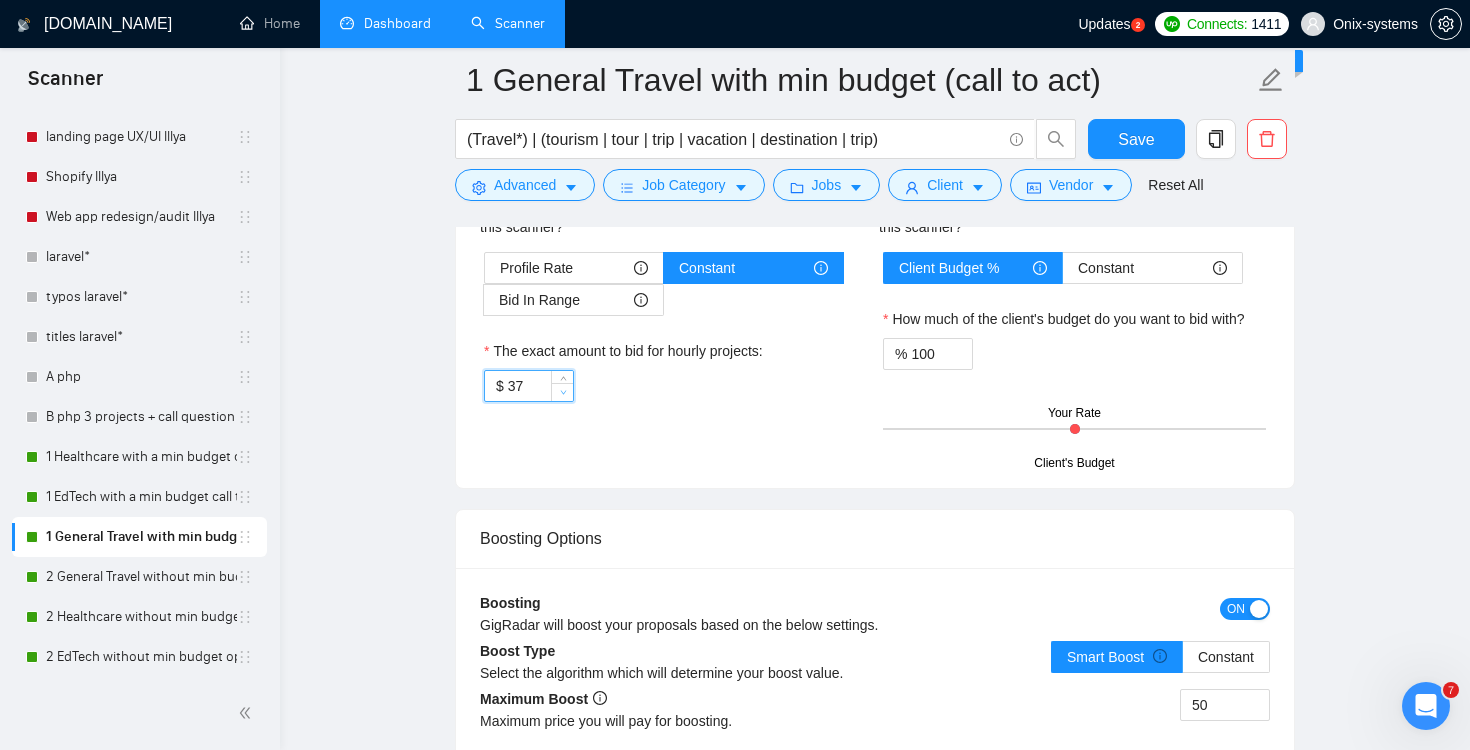 click 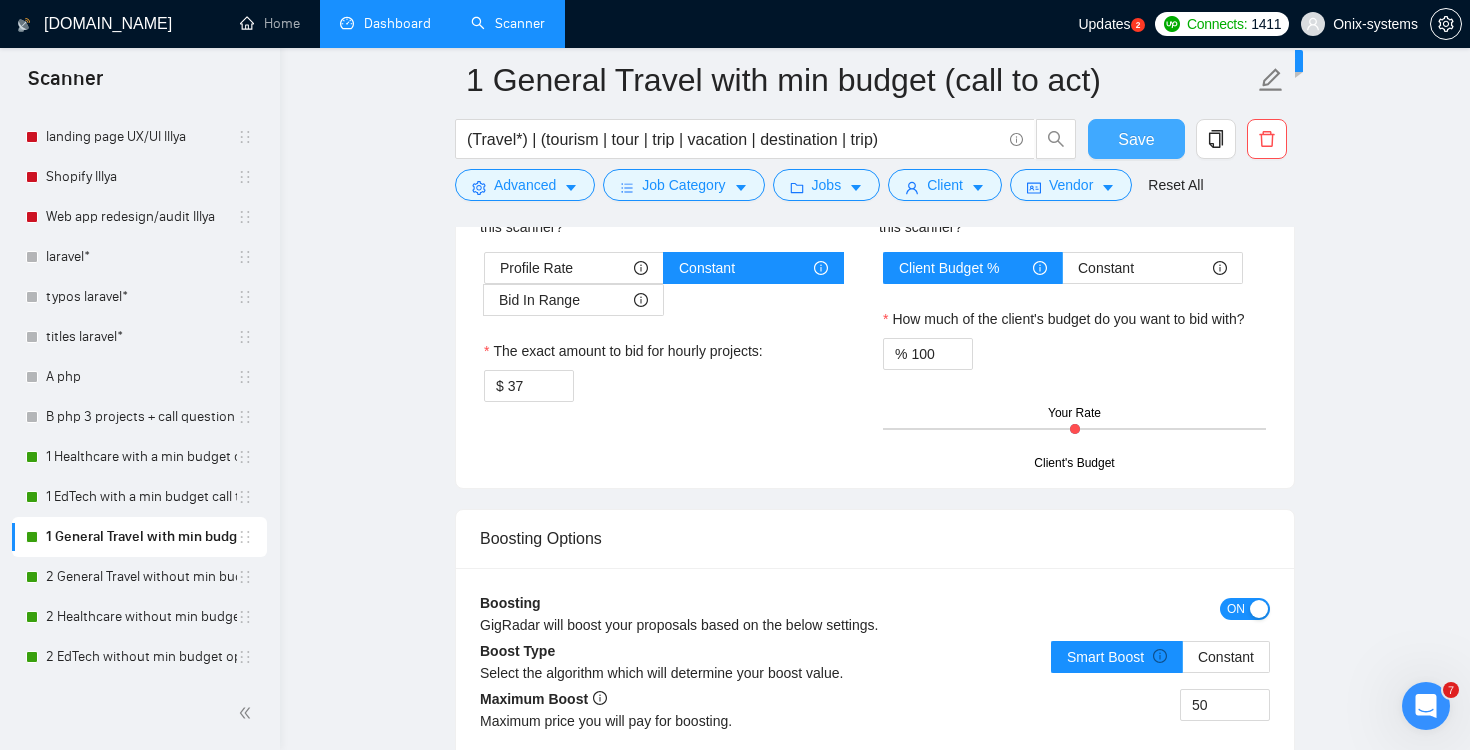 click on "Save" at bounding box center [1136, 139] 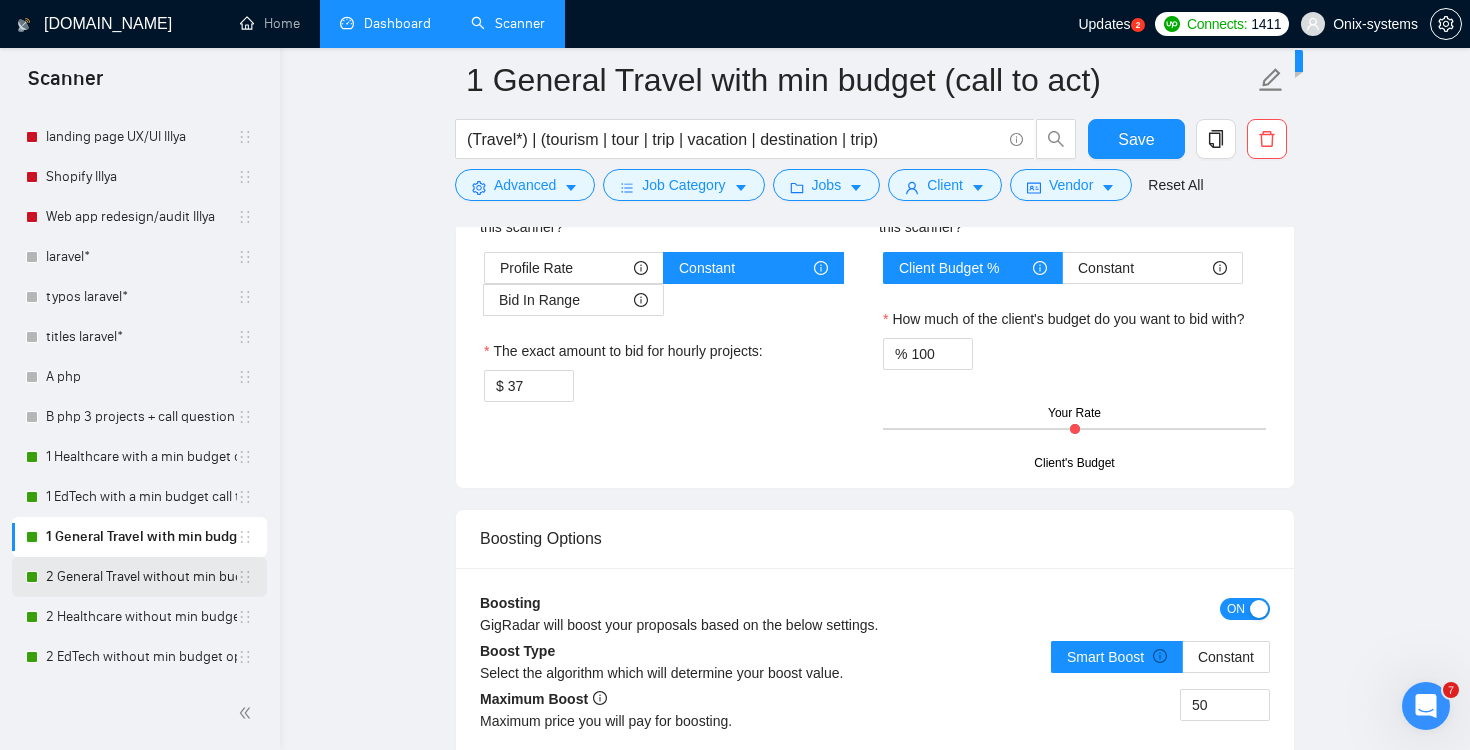 click on "2 General Travel without min budget (open question)" at bounding box center [141, 577] 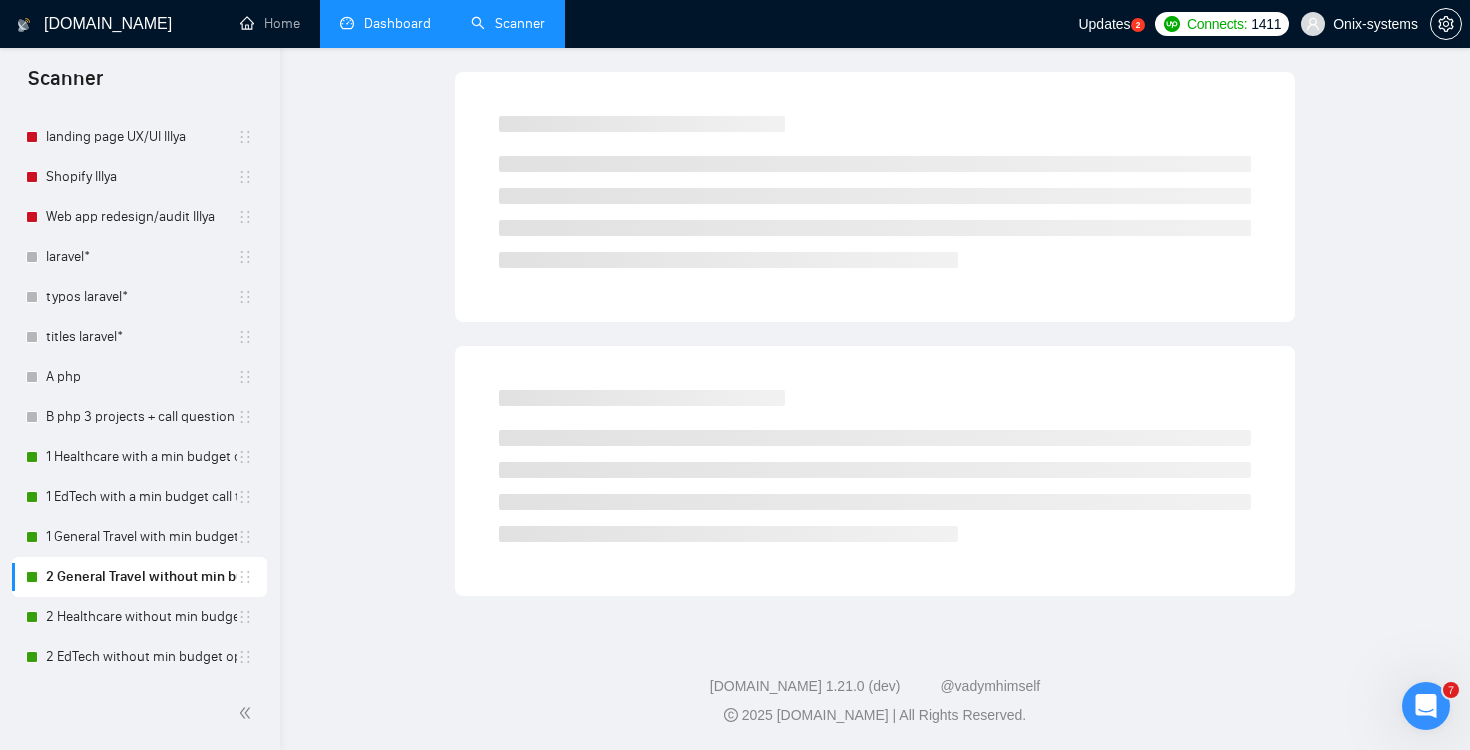 scroll, scrollTop: 0, scrollLeft: 0, axis: both 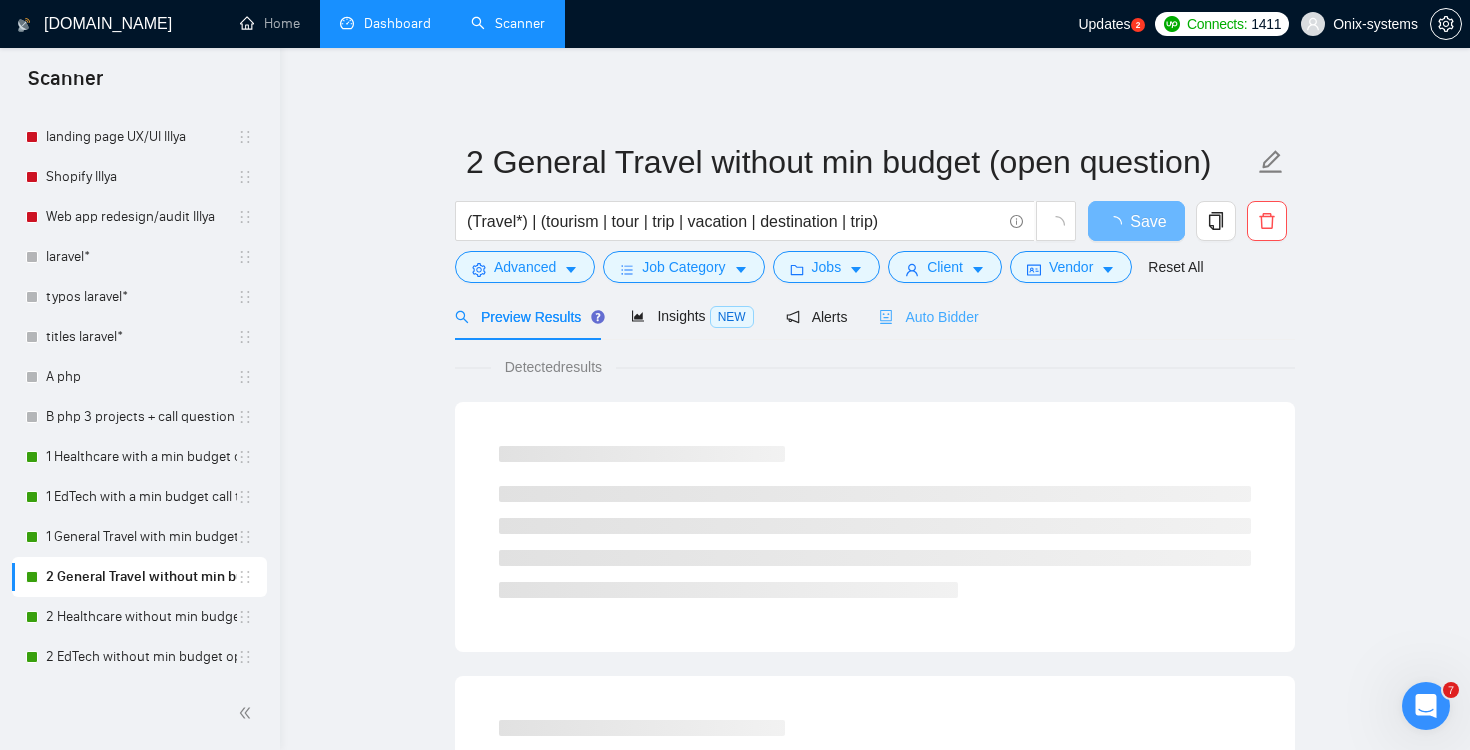click on "Auto Bidder" at bounding box center (928, 316) 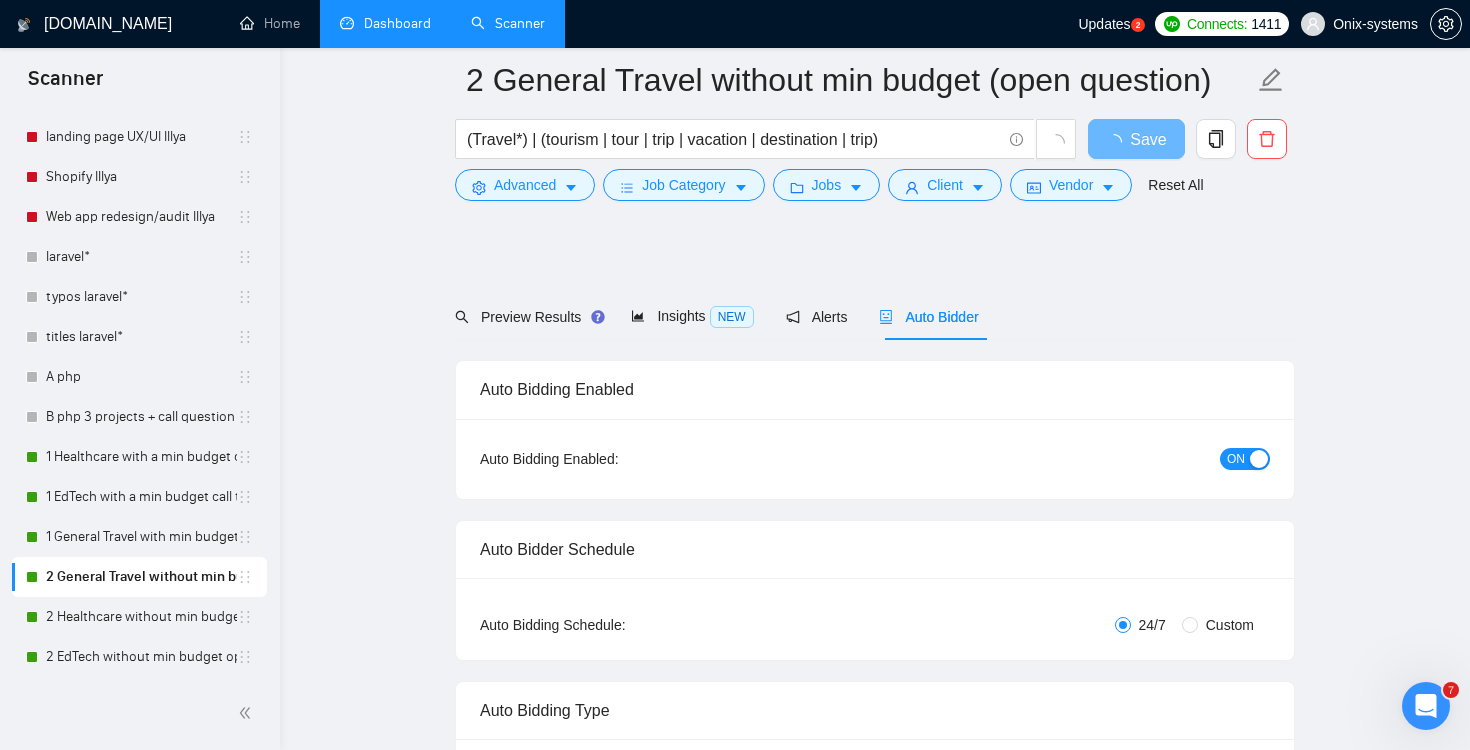 scroll, scrollTop: 1711, scrollLeft: 0, axis: vertical 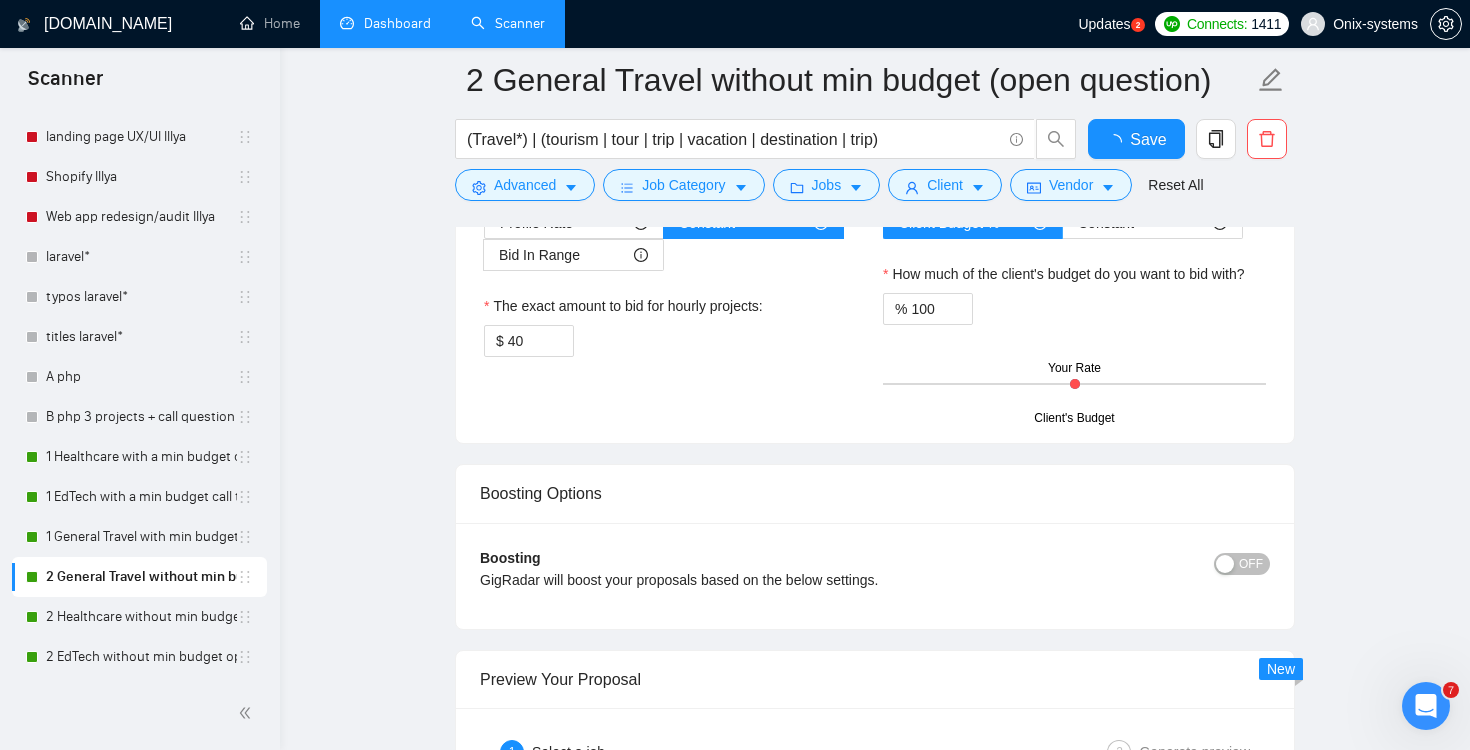 type 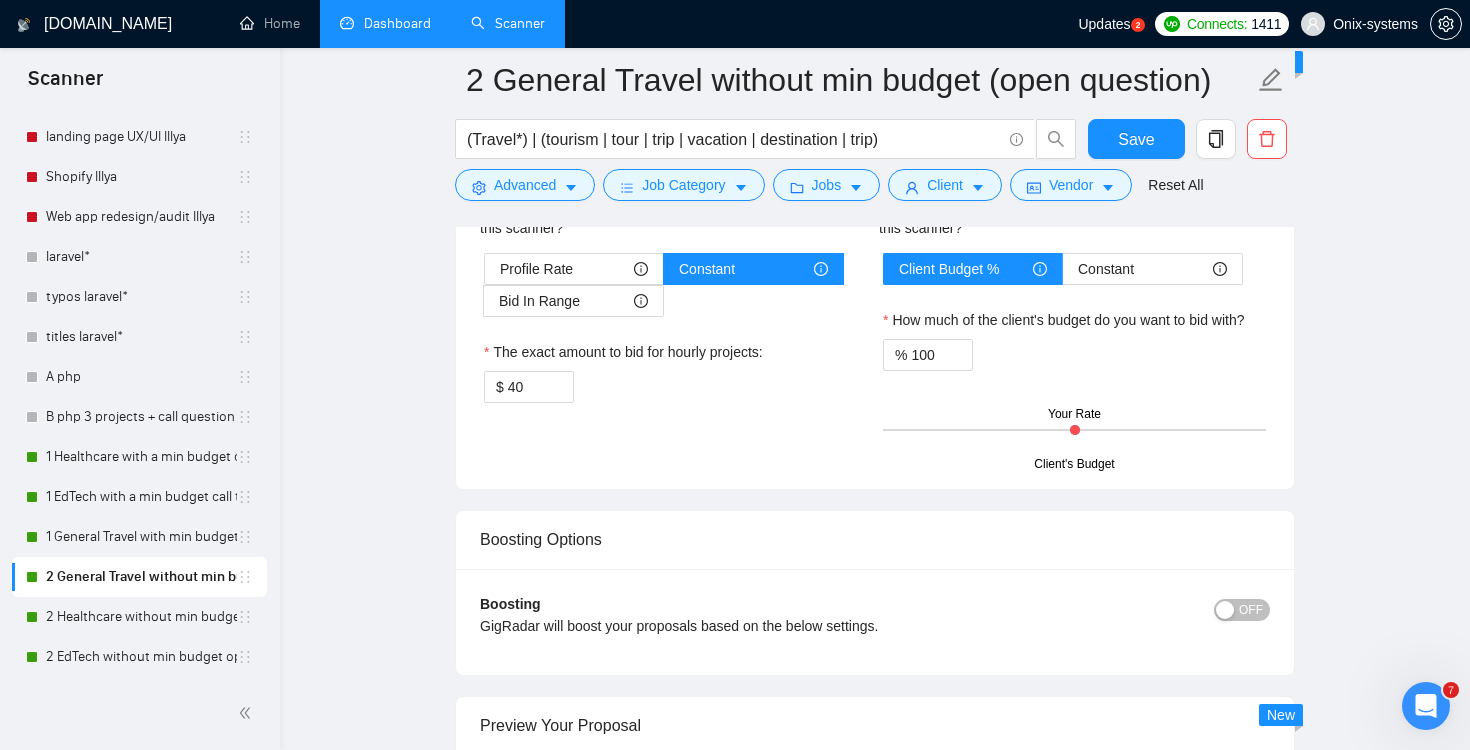 scroll, scrollTop: 2402, scrollLeft: 0, axis: vertical 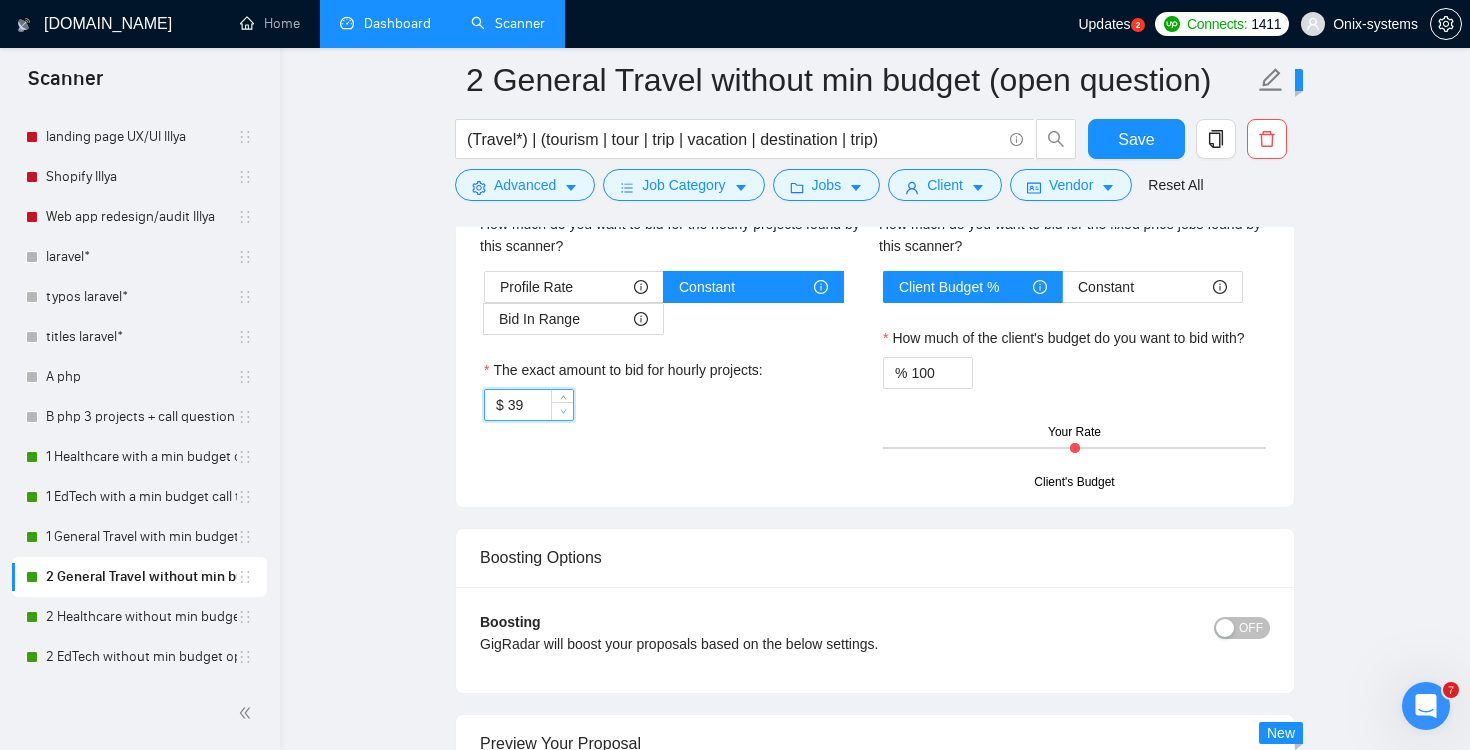 click at bounding box center [563, 412] 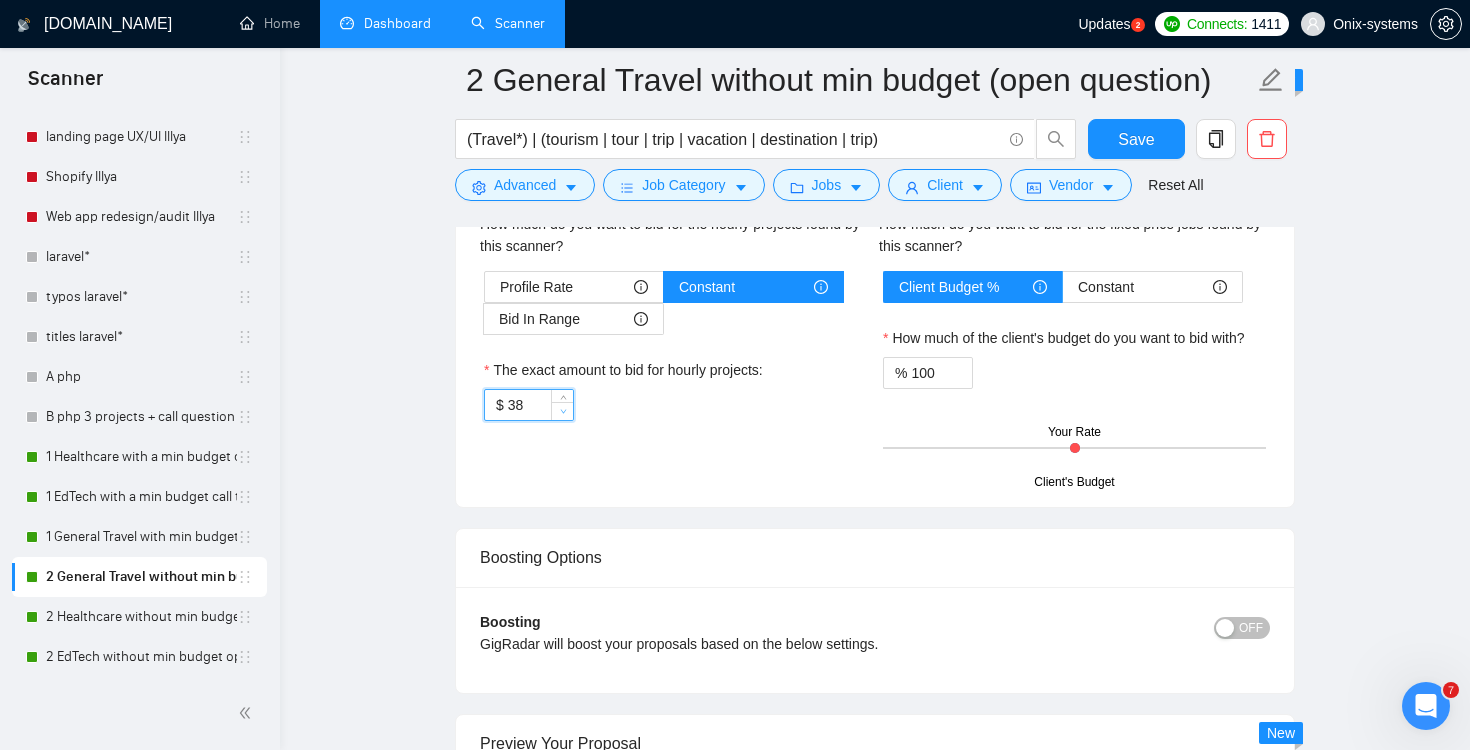 click at bounding box center [563, 412] 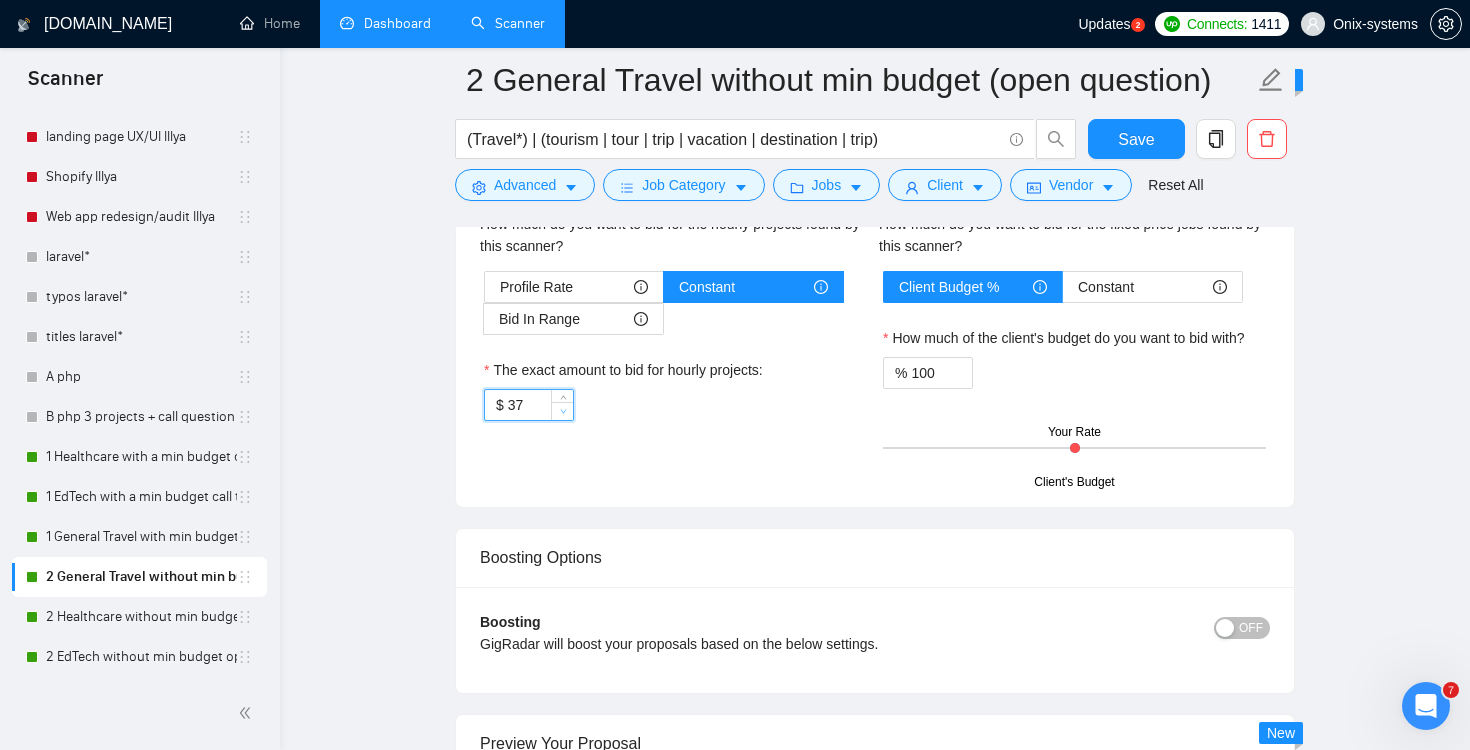 click at bounding box center (563, 412) 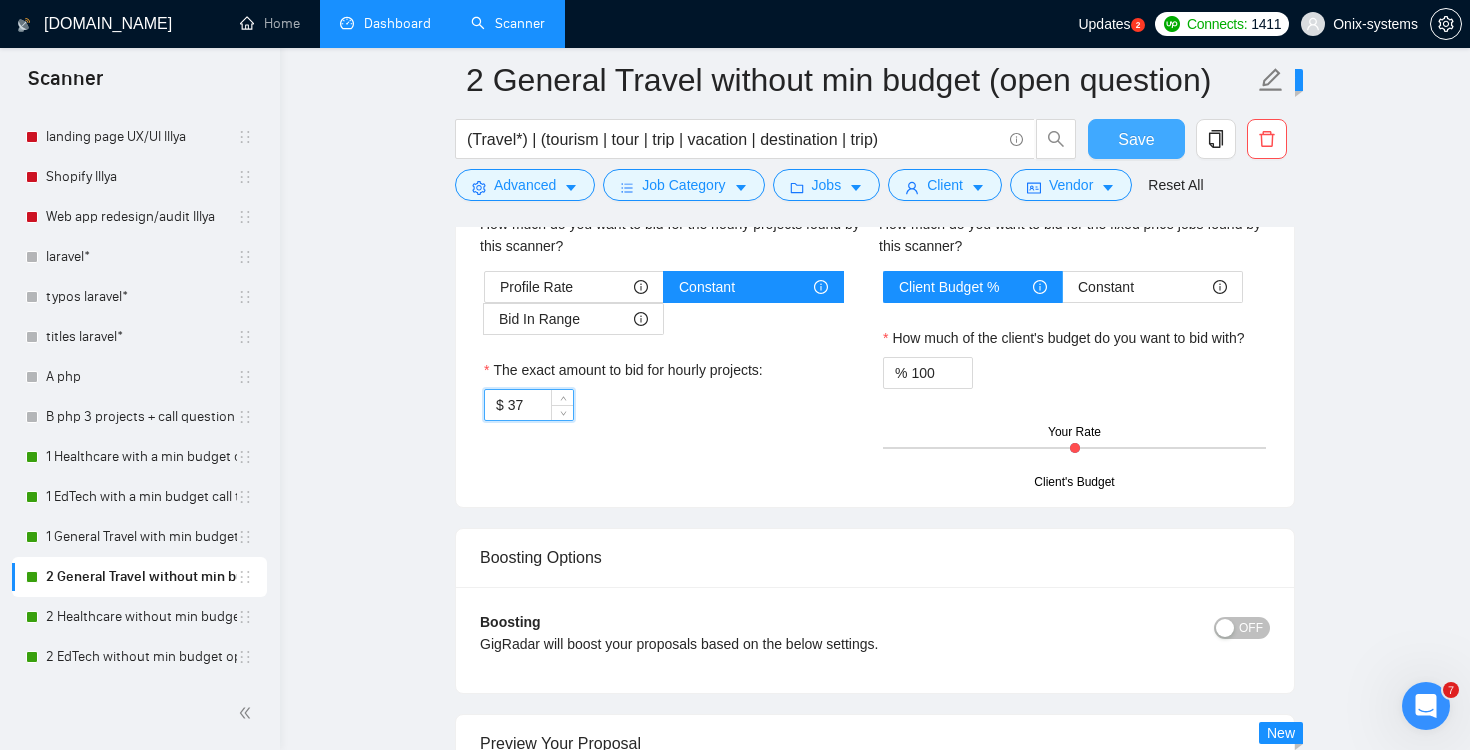 click on "Save" at bounding box center [1136, 139] 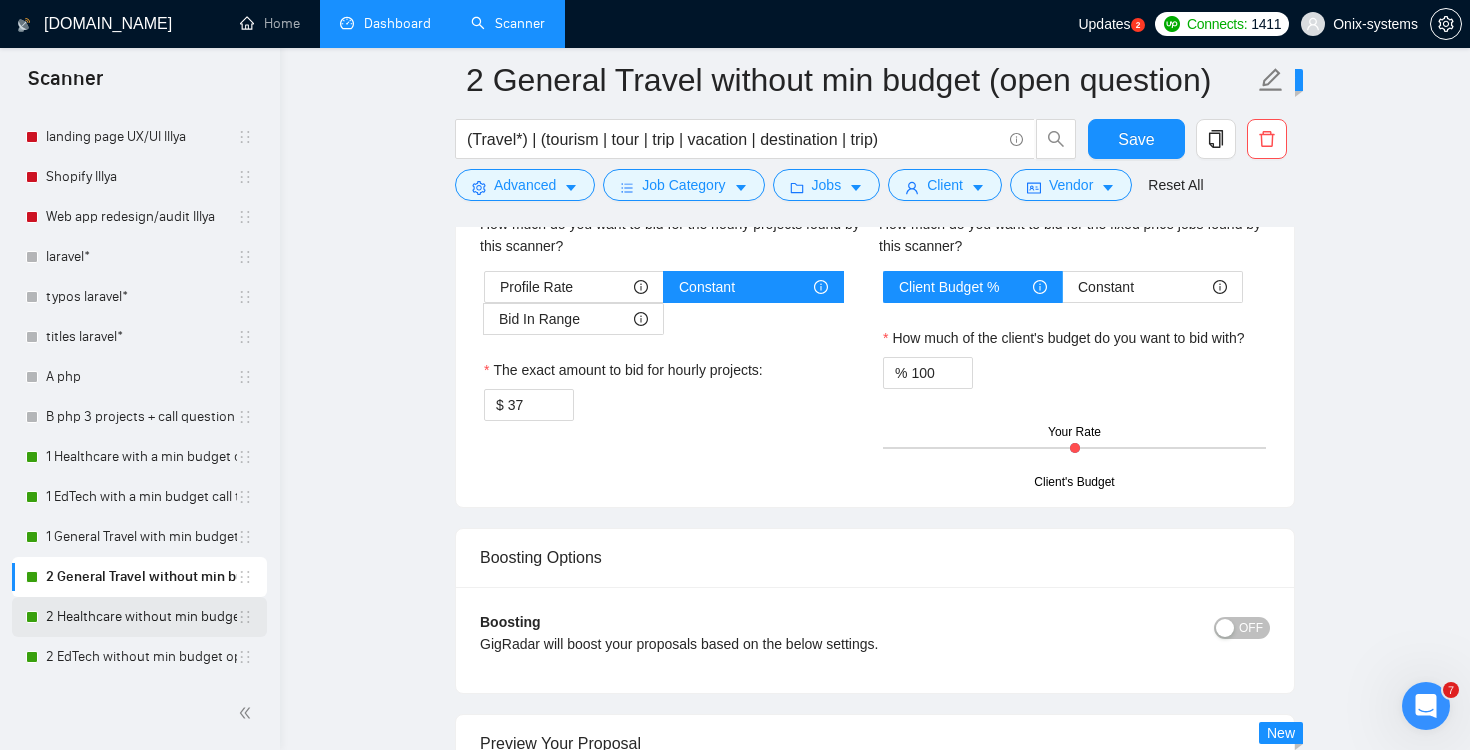 click on "2 Healthcare without min budget with open Quest." at bounding box center (141, 617) 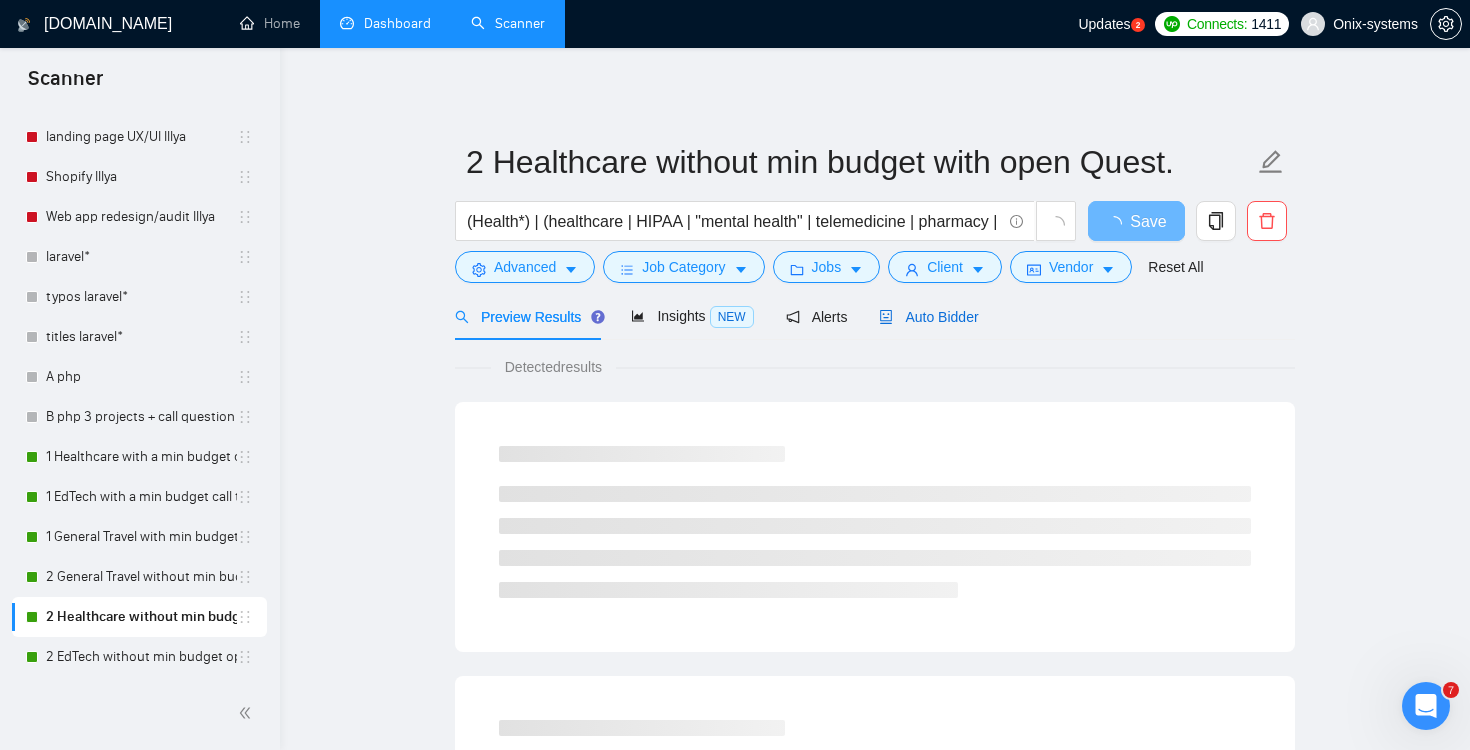click on "Auto Bidder" at bounding box center (928, 317) 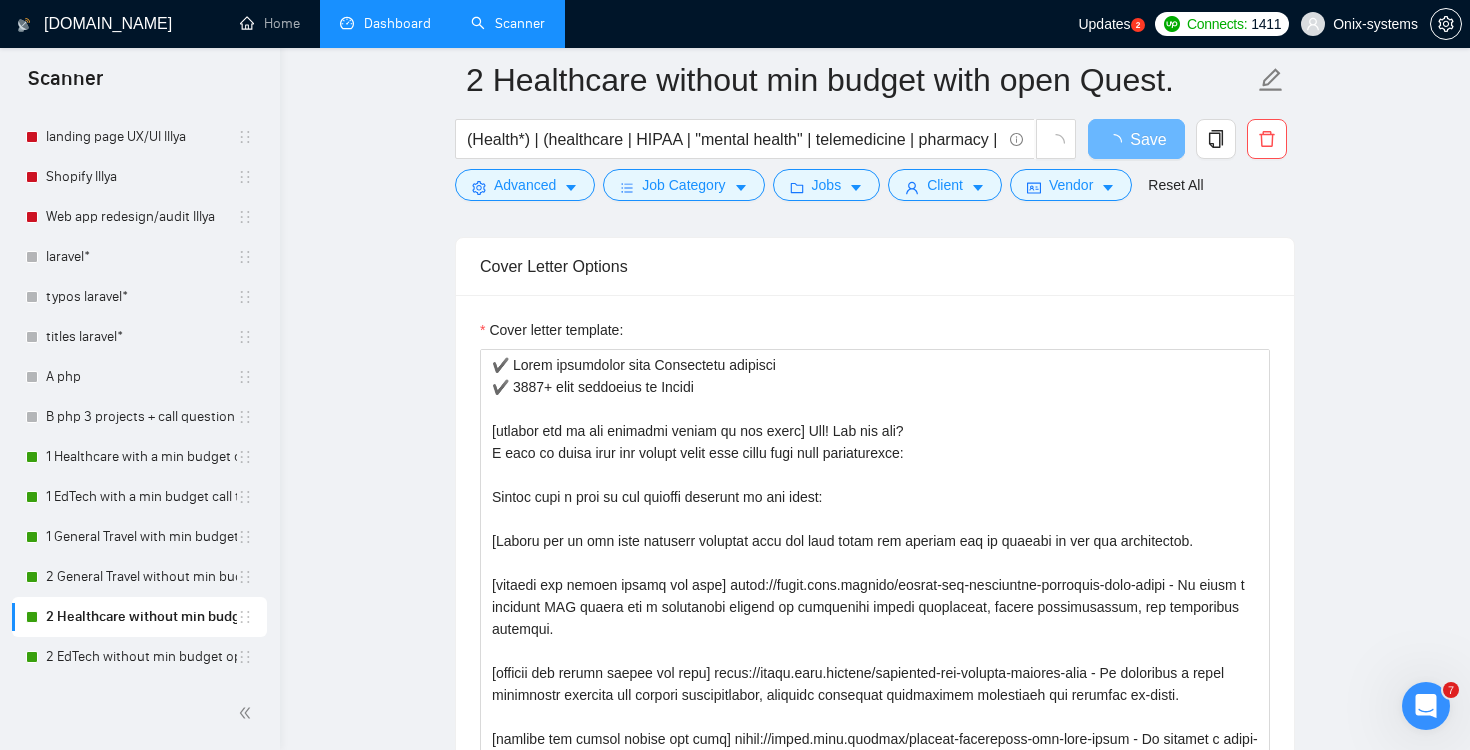 scroll, scrollTop: 1322, scrollLeft: 0, axis: vertical 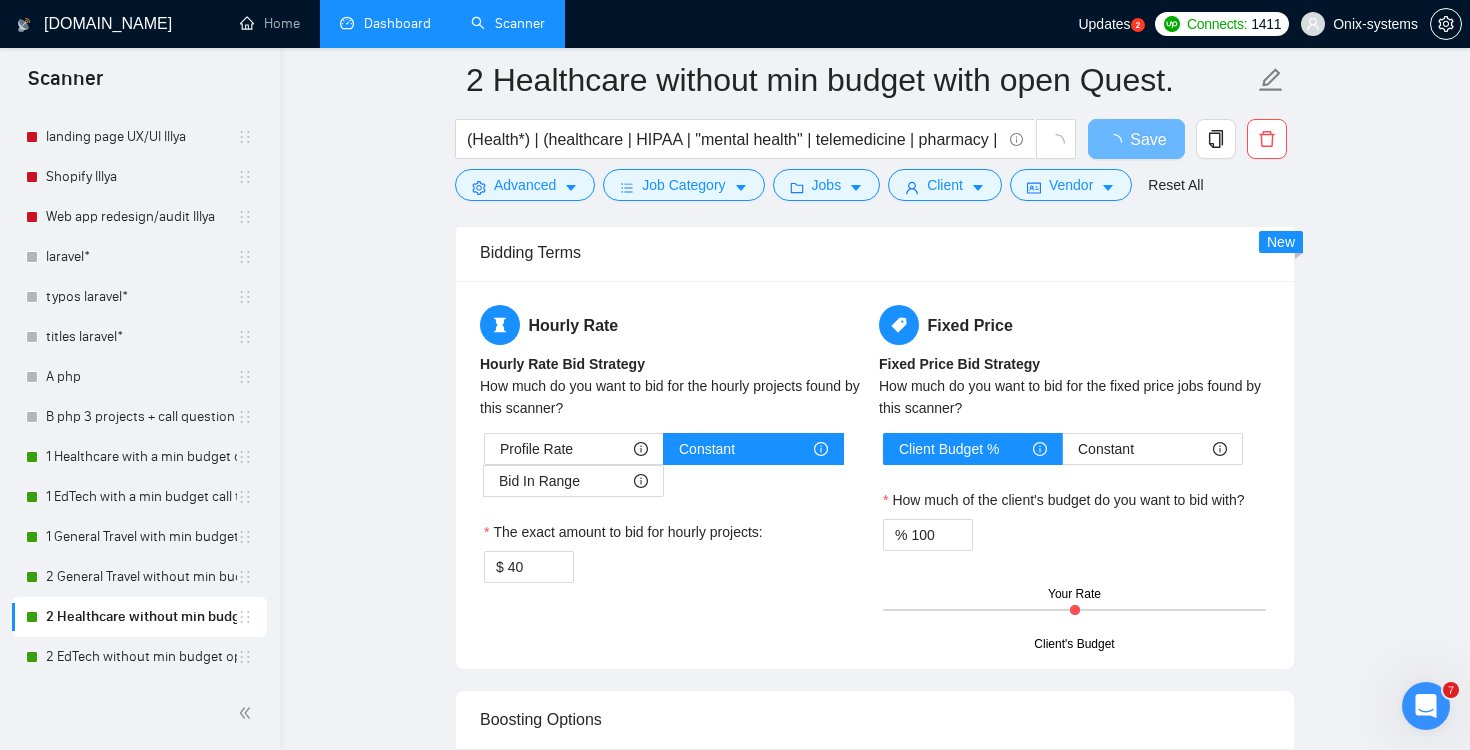 type 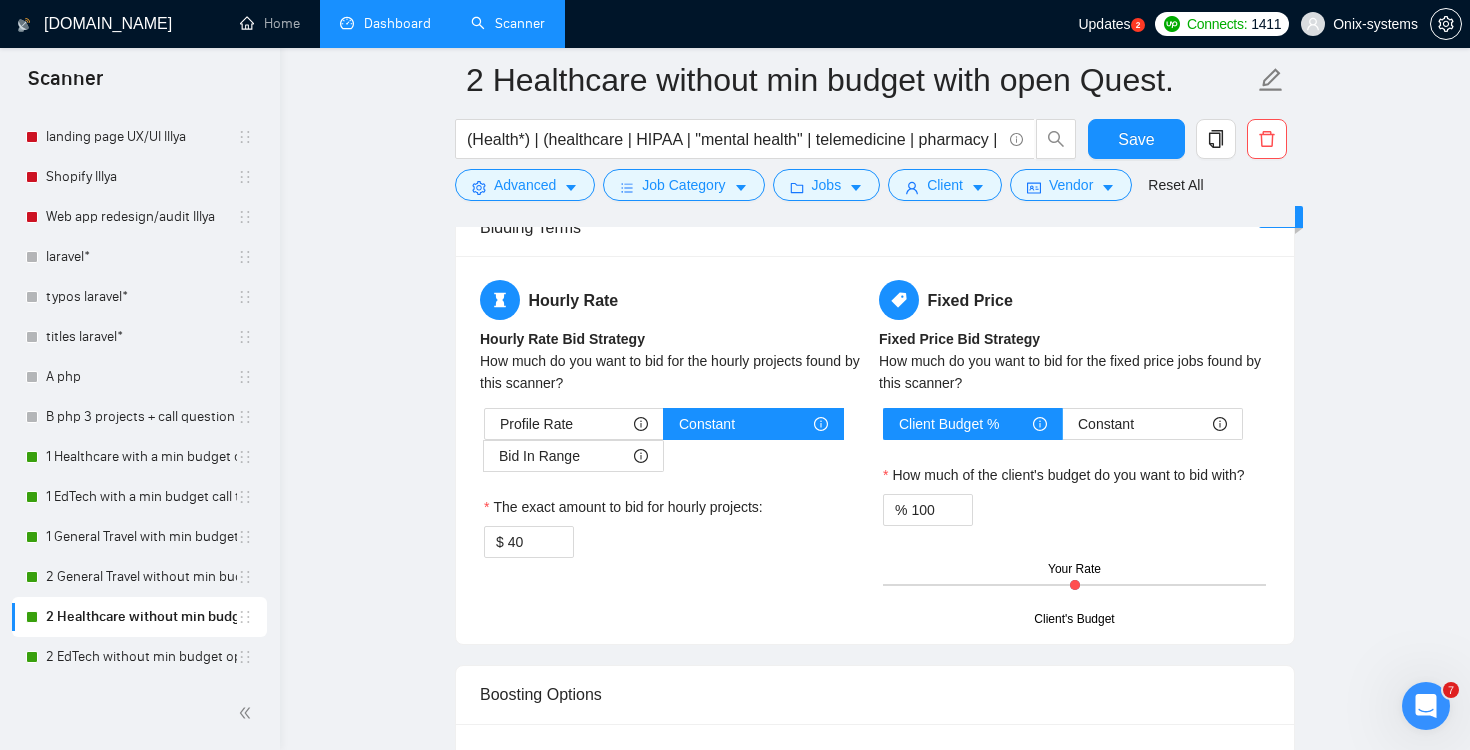 scroll, scrollTop: 2266, scrollLeft: 0, axis: vertical 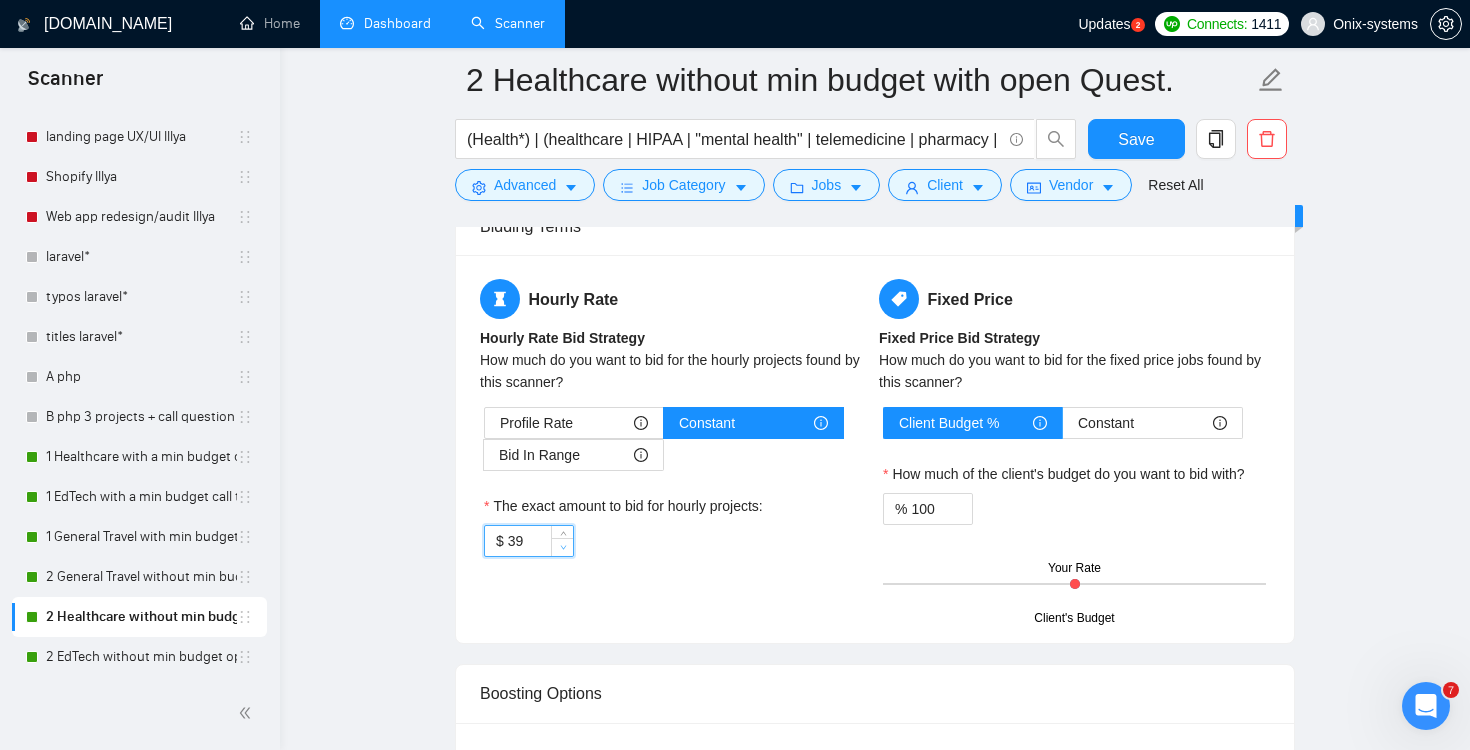 click at bounding box center [563, 548] 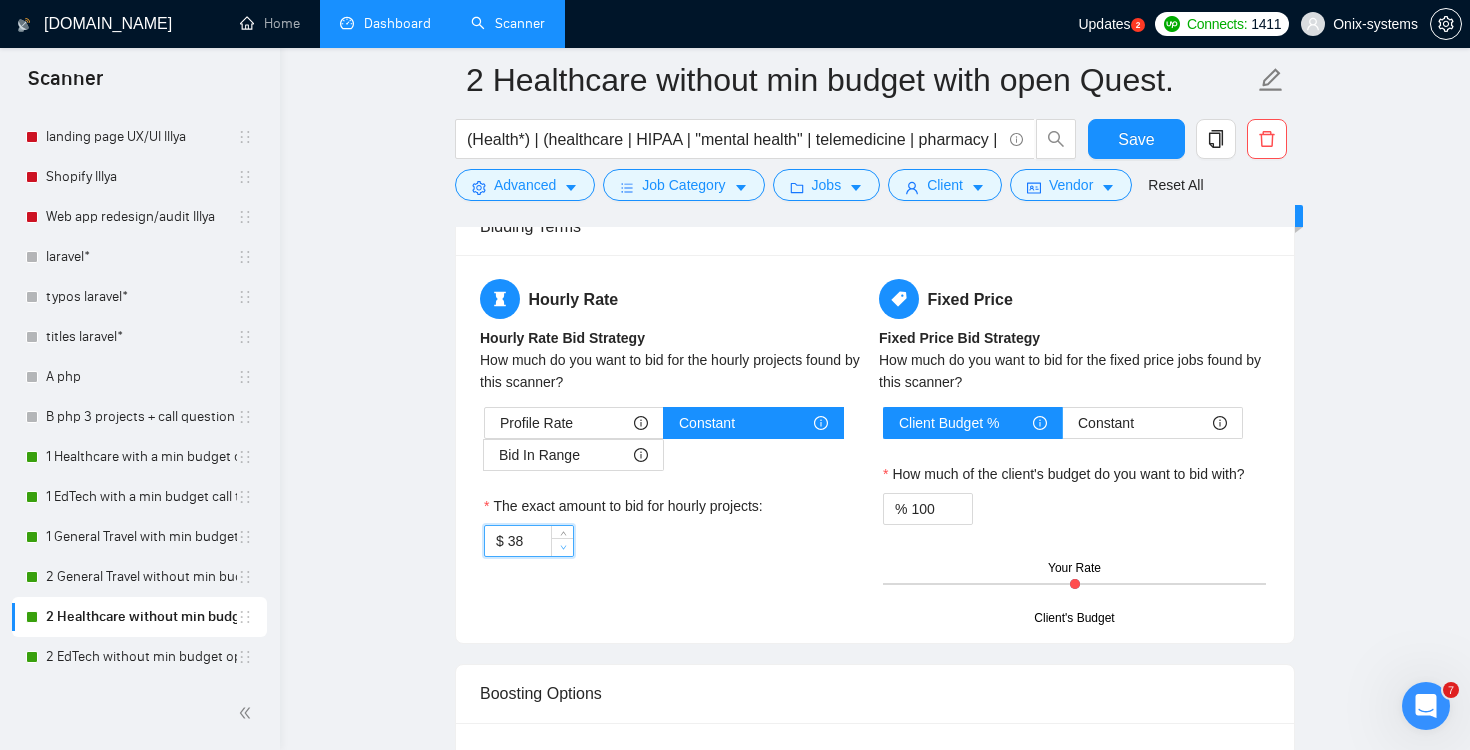 click at bounding box center [563, 548] 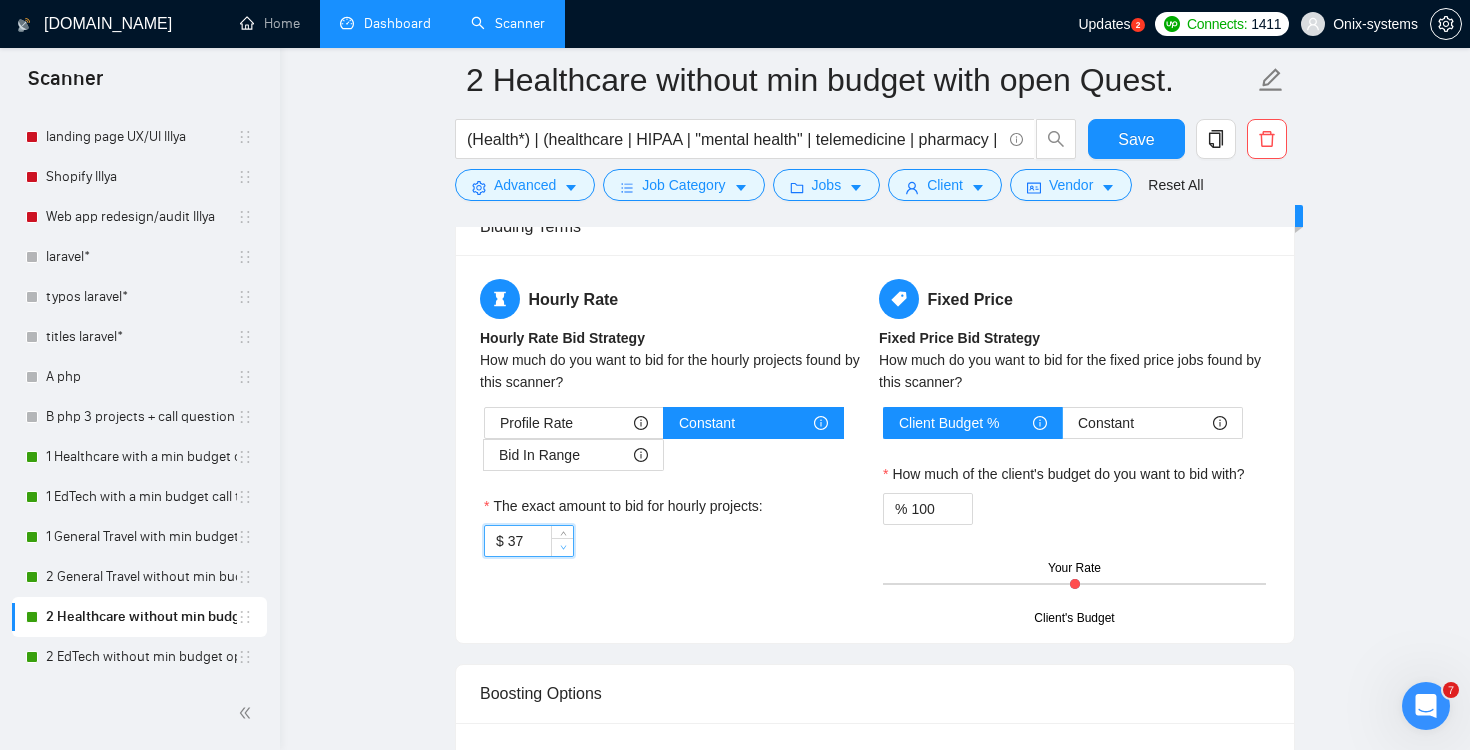 click at bounding box center (563, 548) 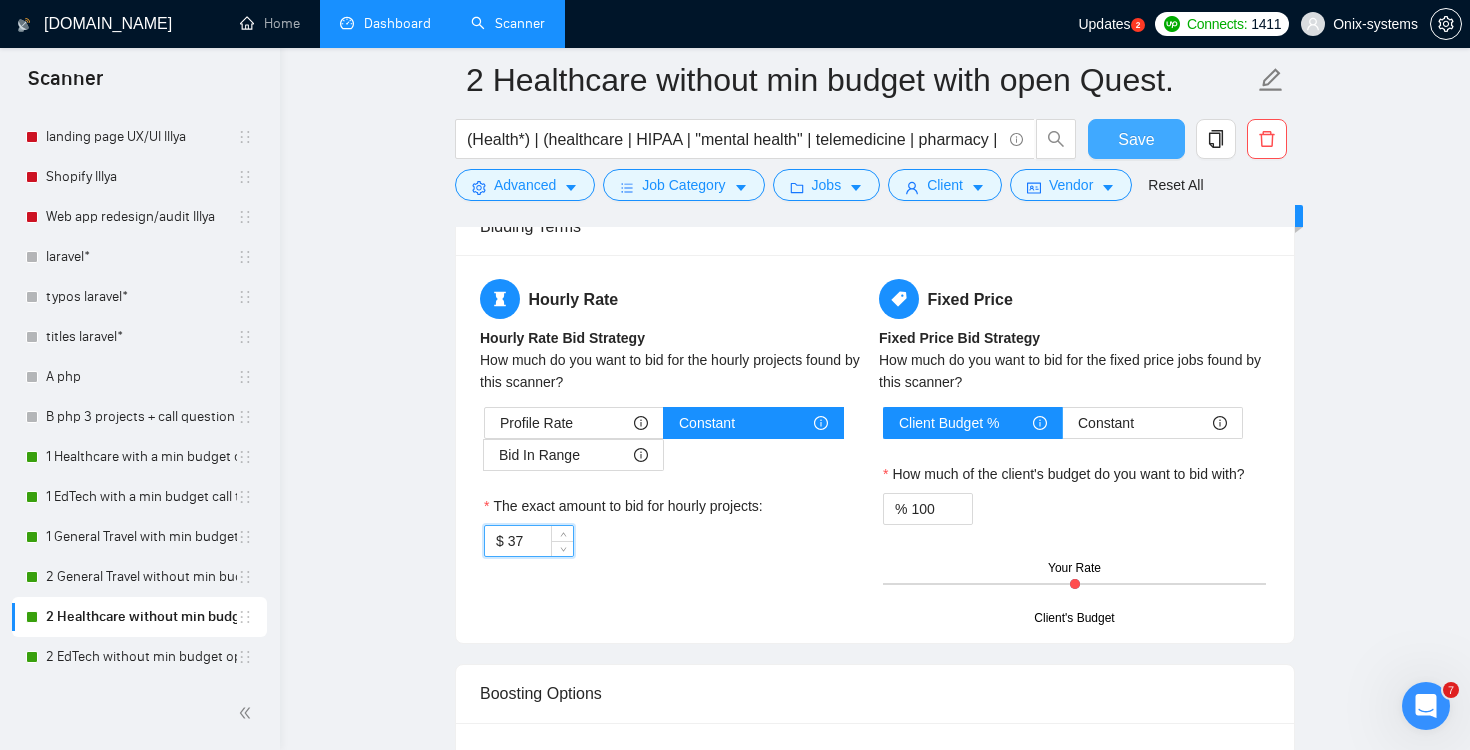 click on "Save" at bounding box center (1136, 139) 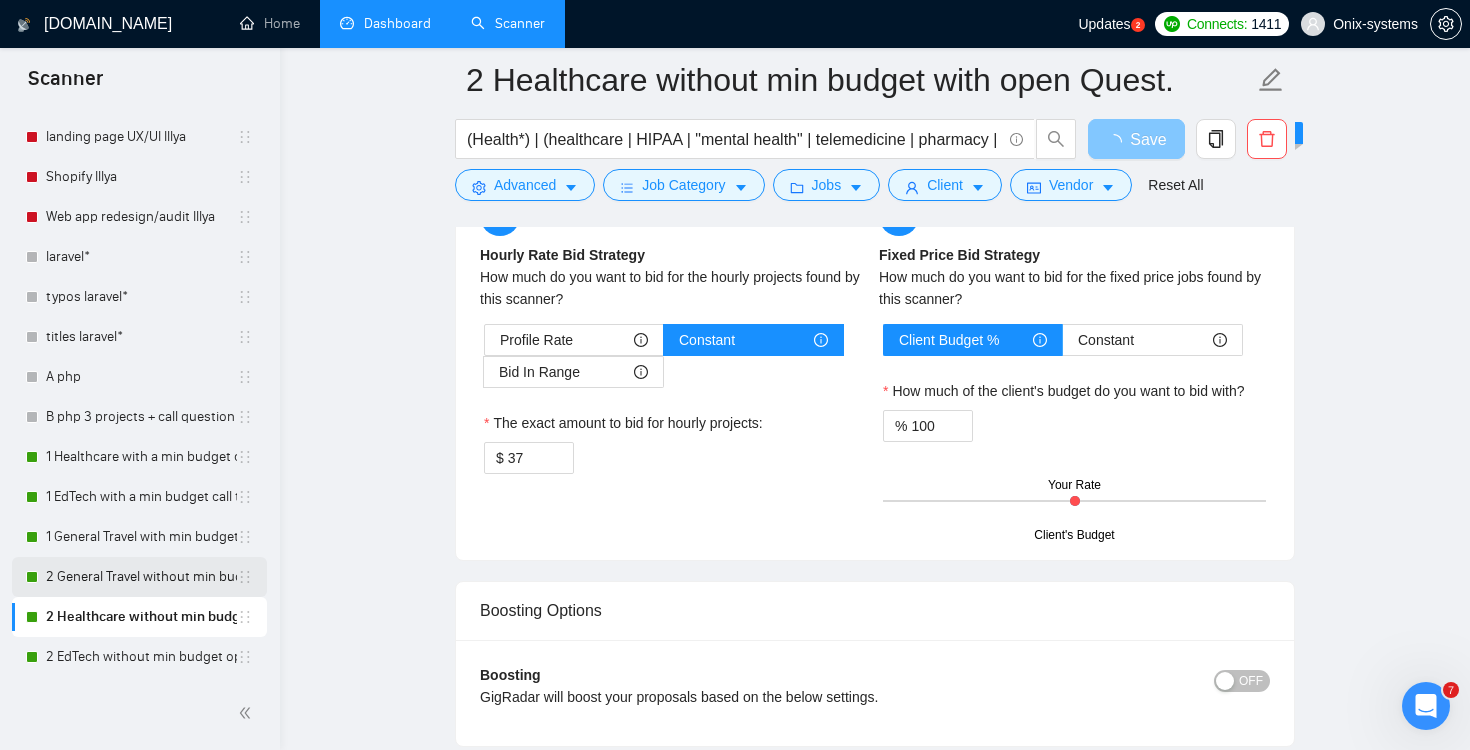scroll, scrollTop: 2355, scrollLeft: 0, axis: vertical 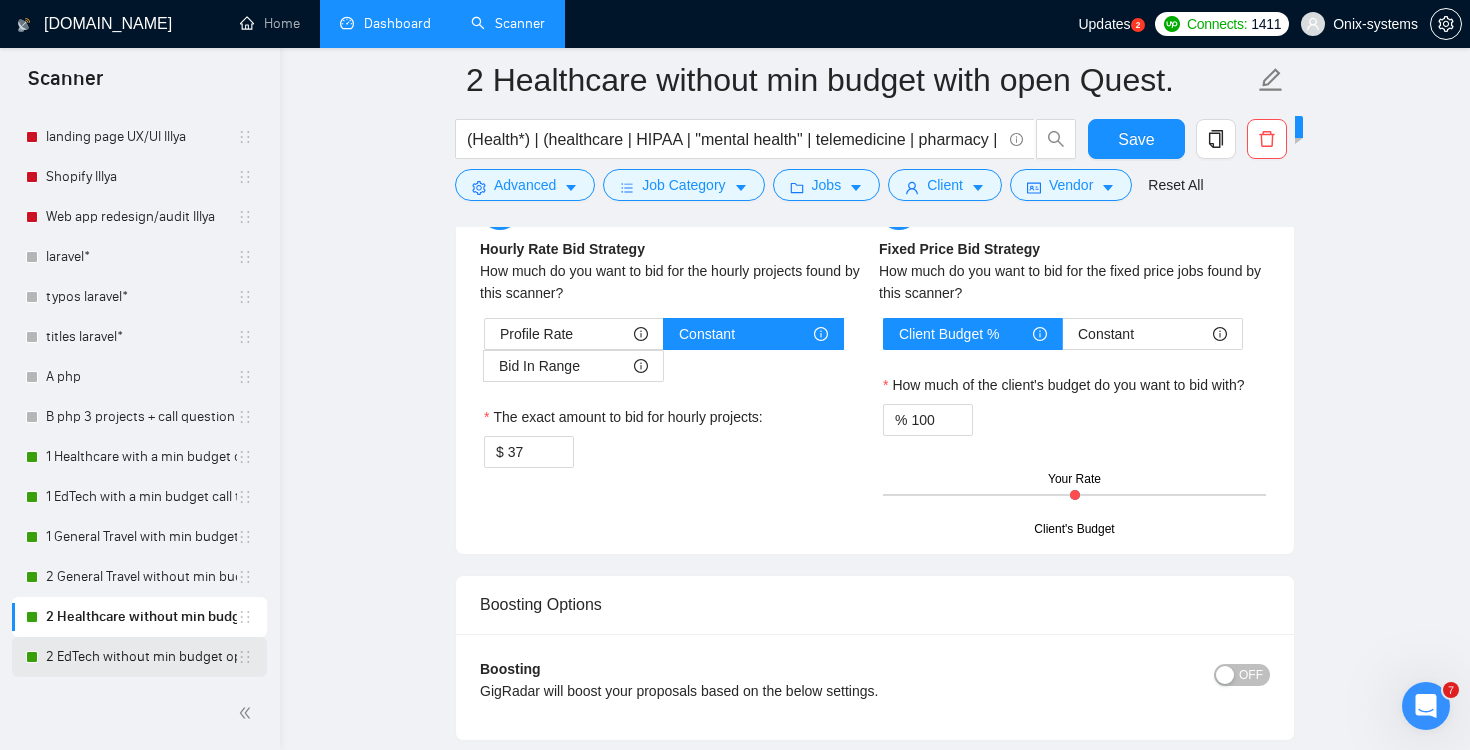 click on "2 EdTech without min budget open Quest." at bounding box center [141, 657] 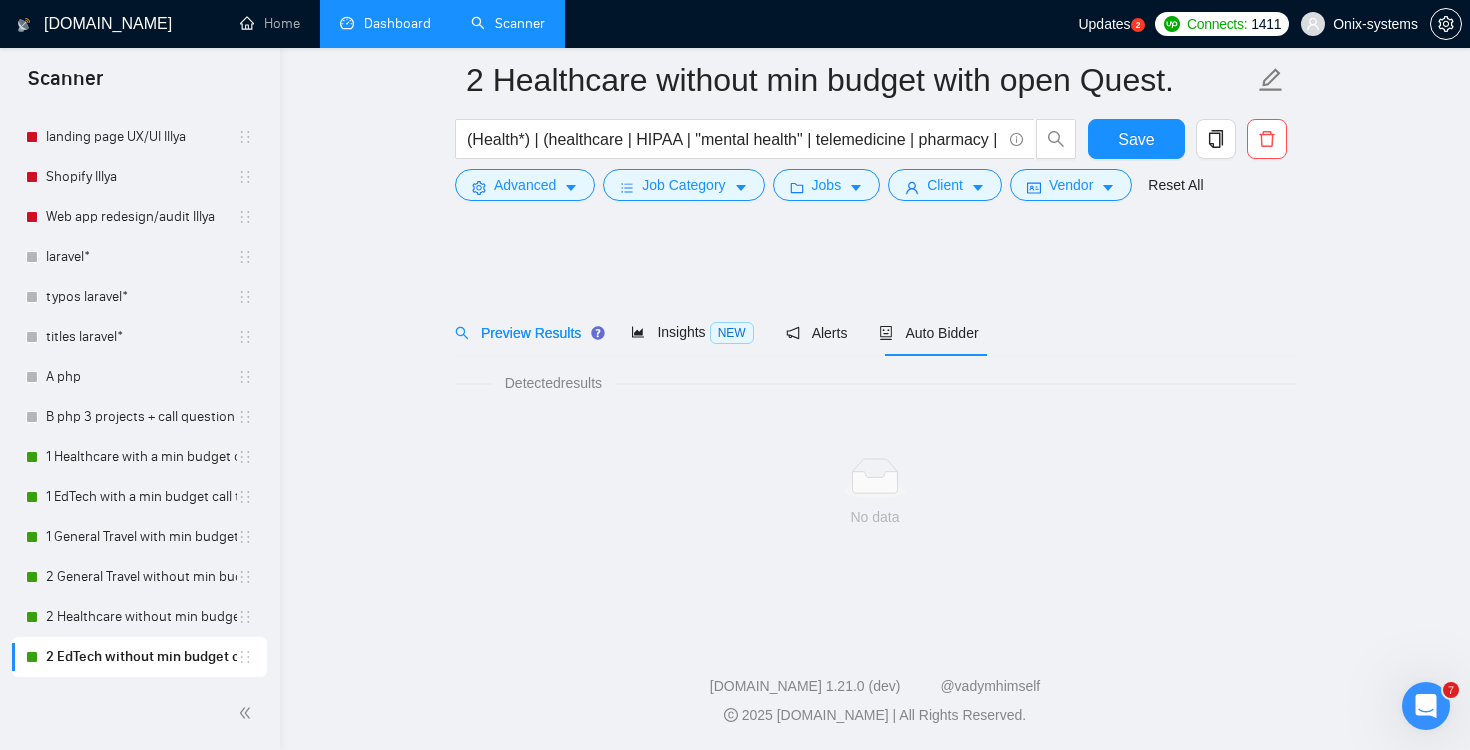 scroll, scrollTop: 0, scrollLeft: 0, axis: both 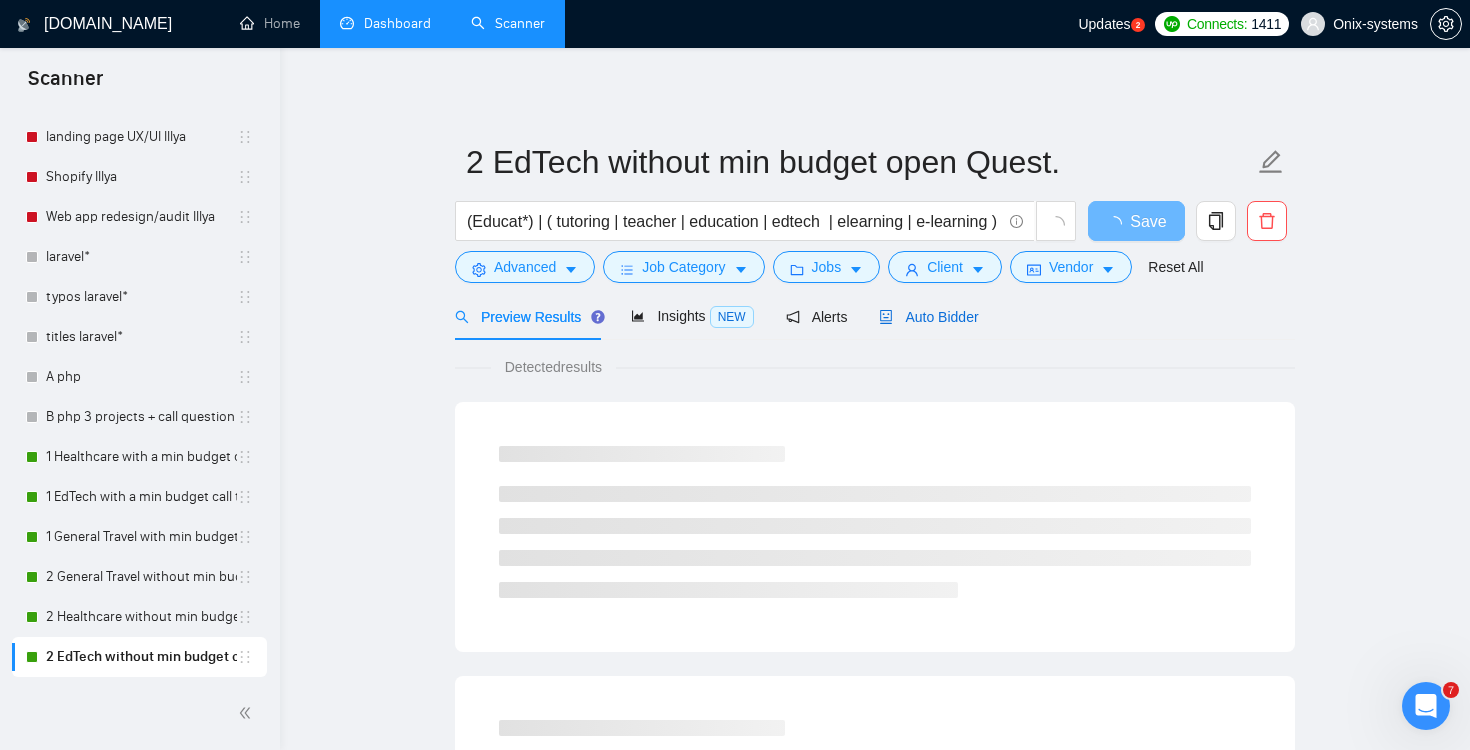 click on "Auto Bidder" at bounding box center (928, 317) 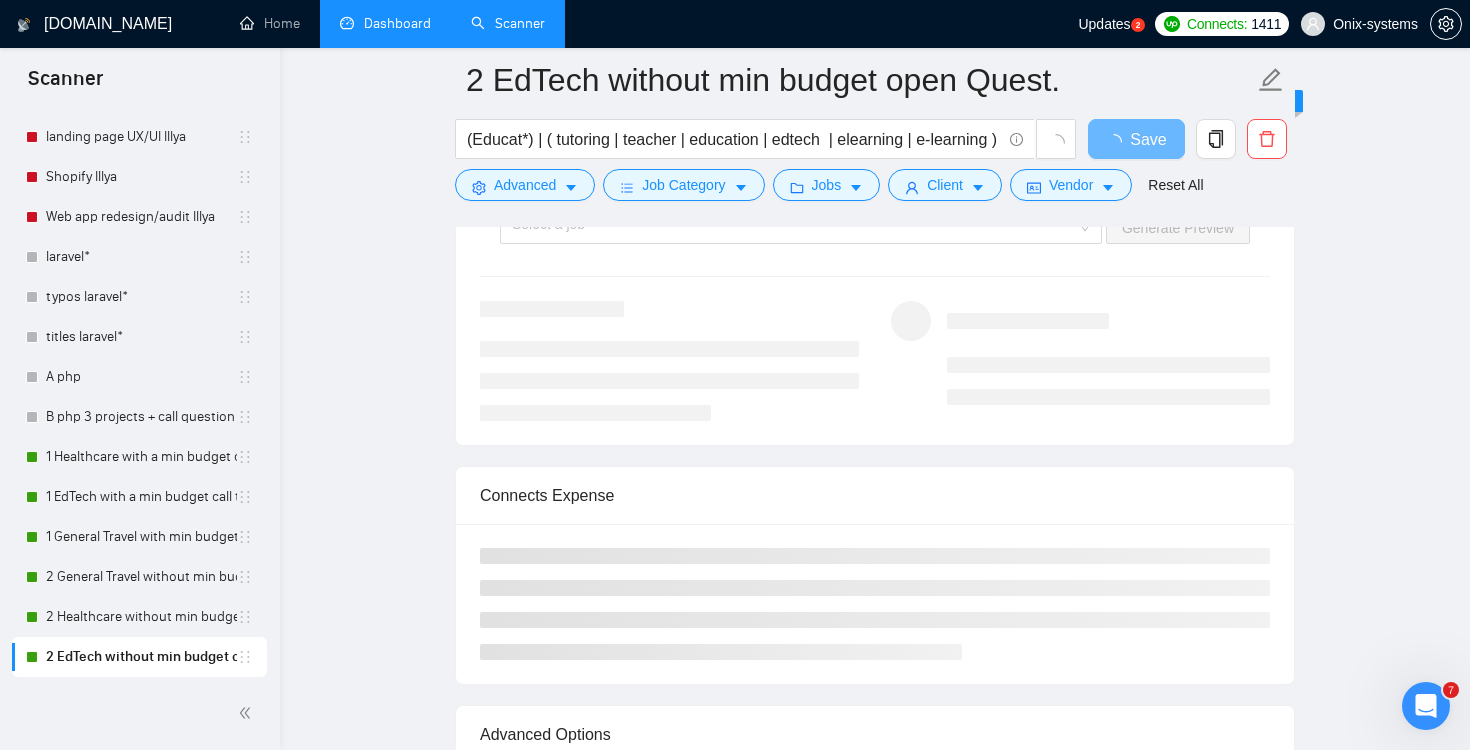 type 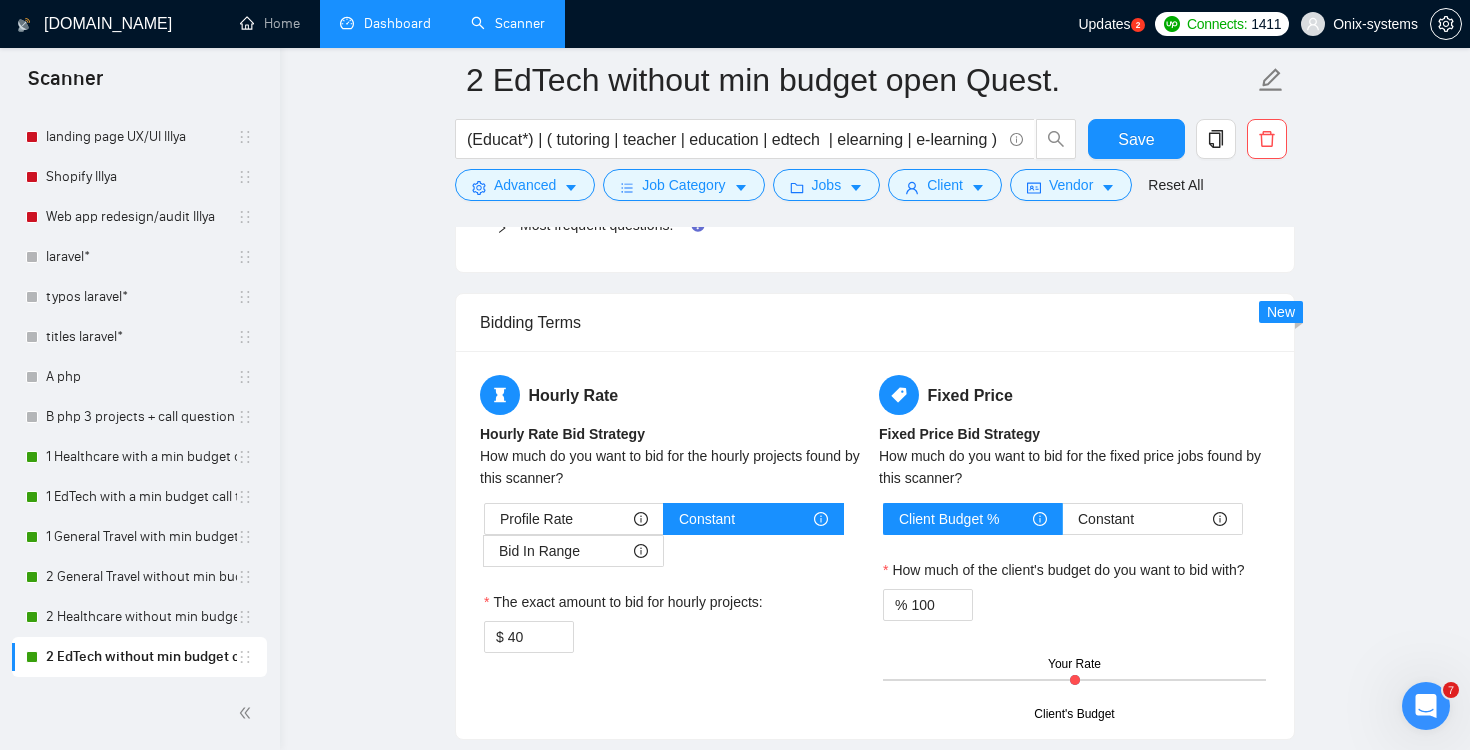 scroll, scrollTop: 2141, scrollLeft: 0, axis: vertical 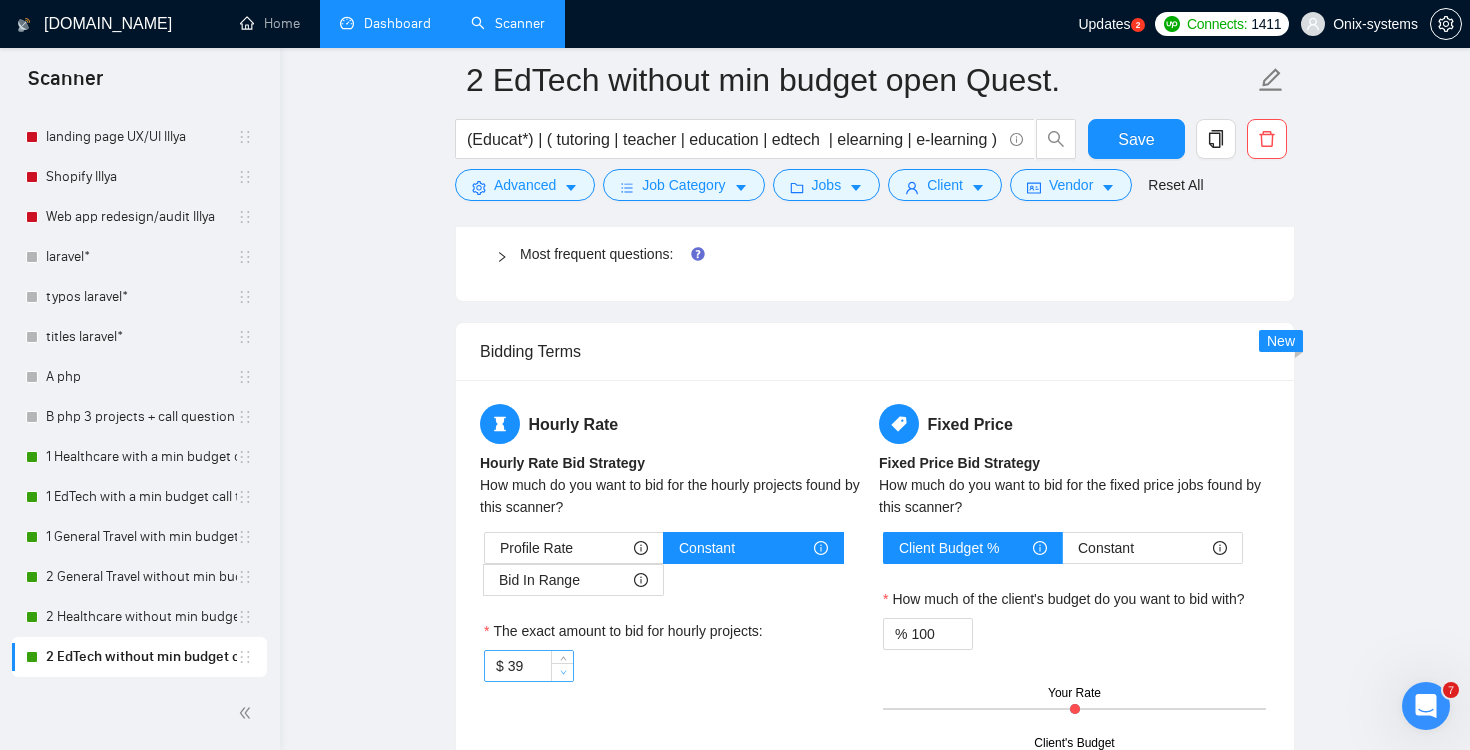 click at bounding box center (562, 672) 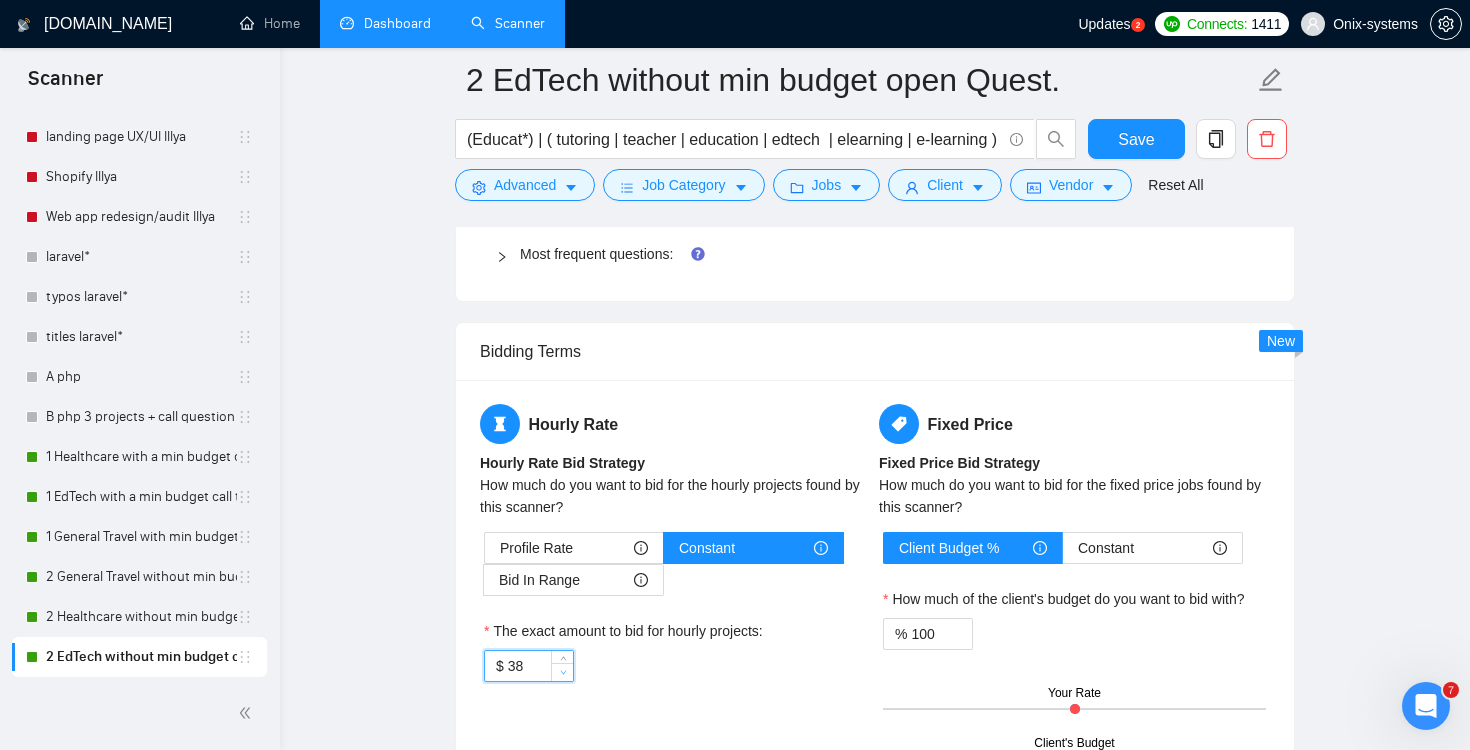click at bounding box center [562, 672] 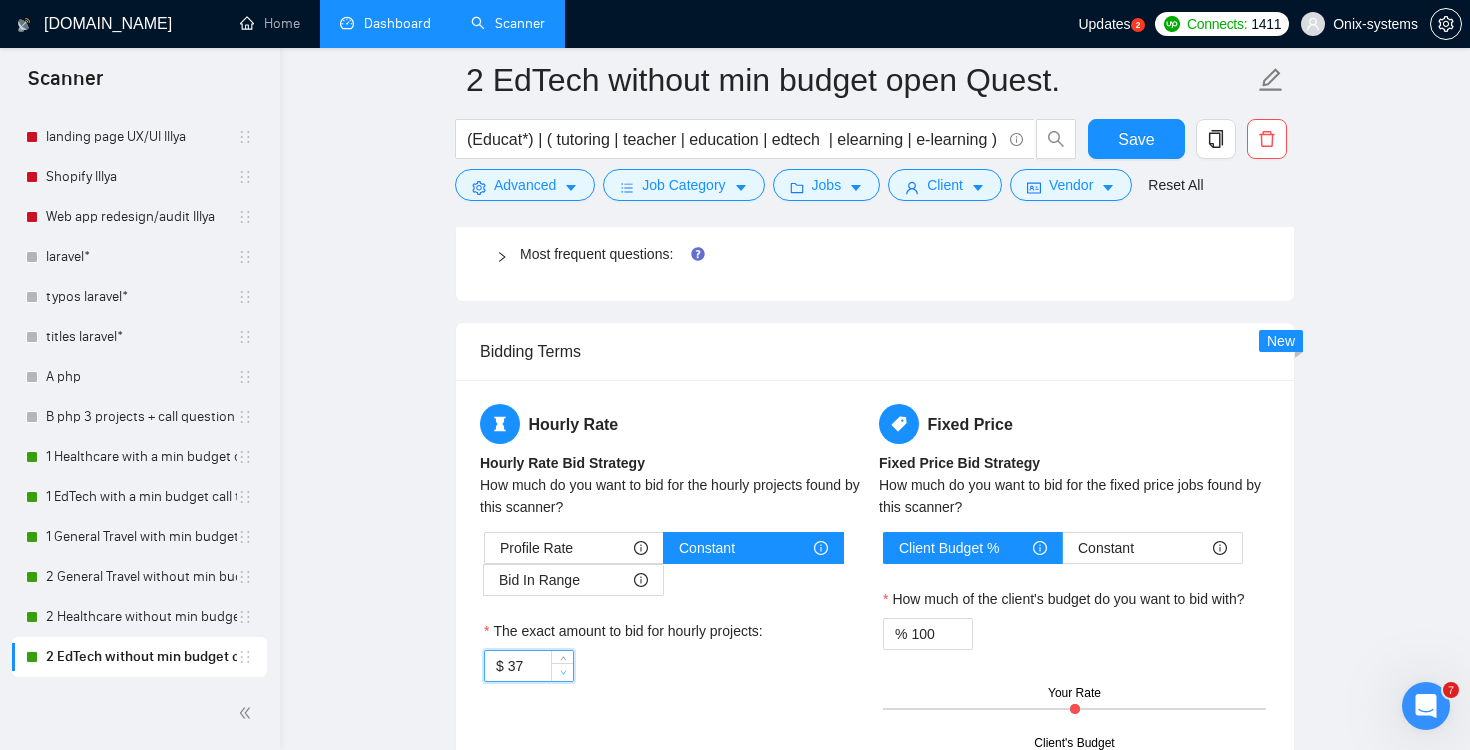 click at bounding box center (562, 672) 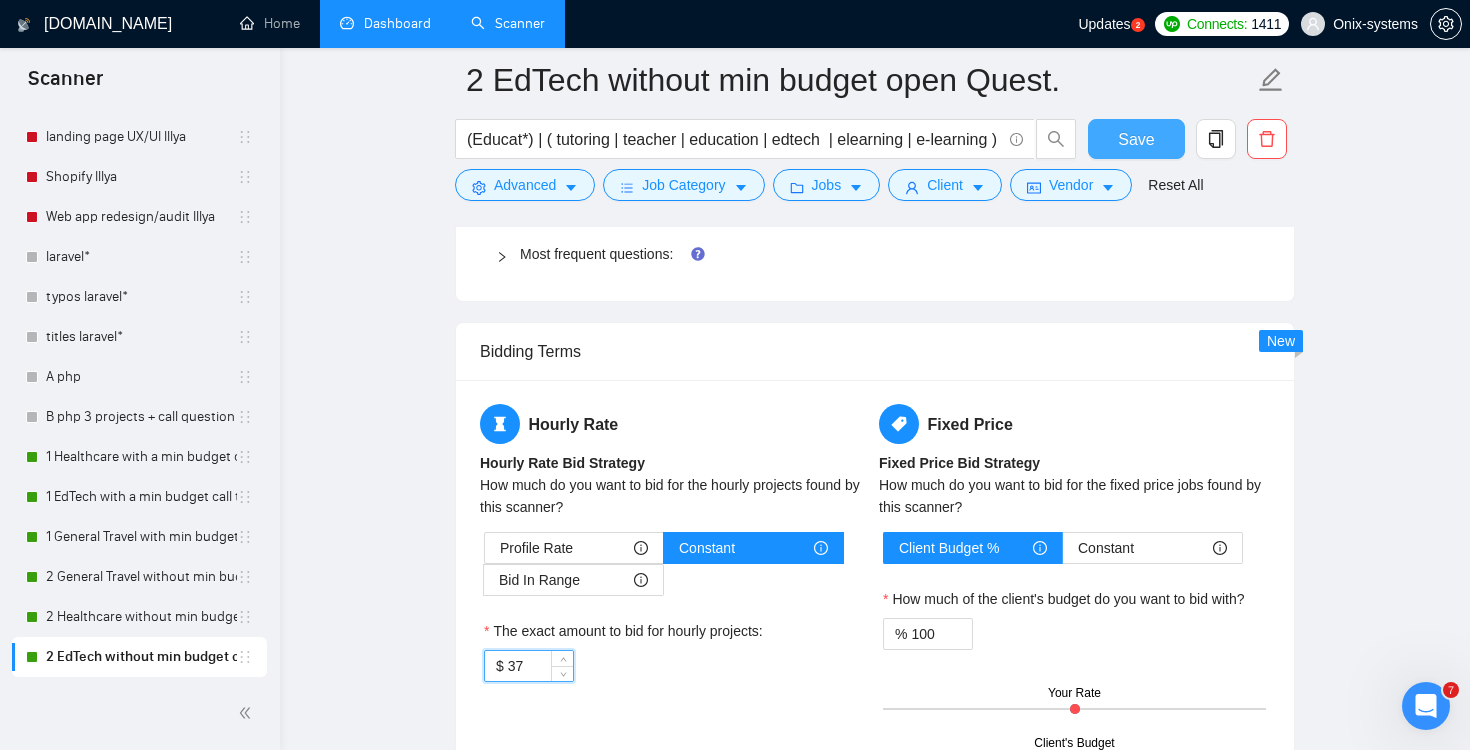 click on "Save" at bounding box center (1136, 139) 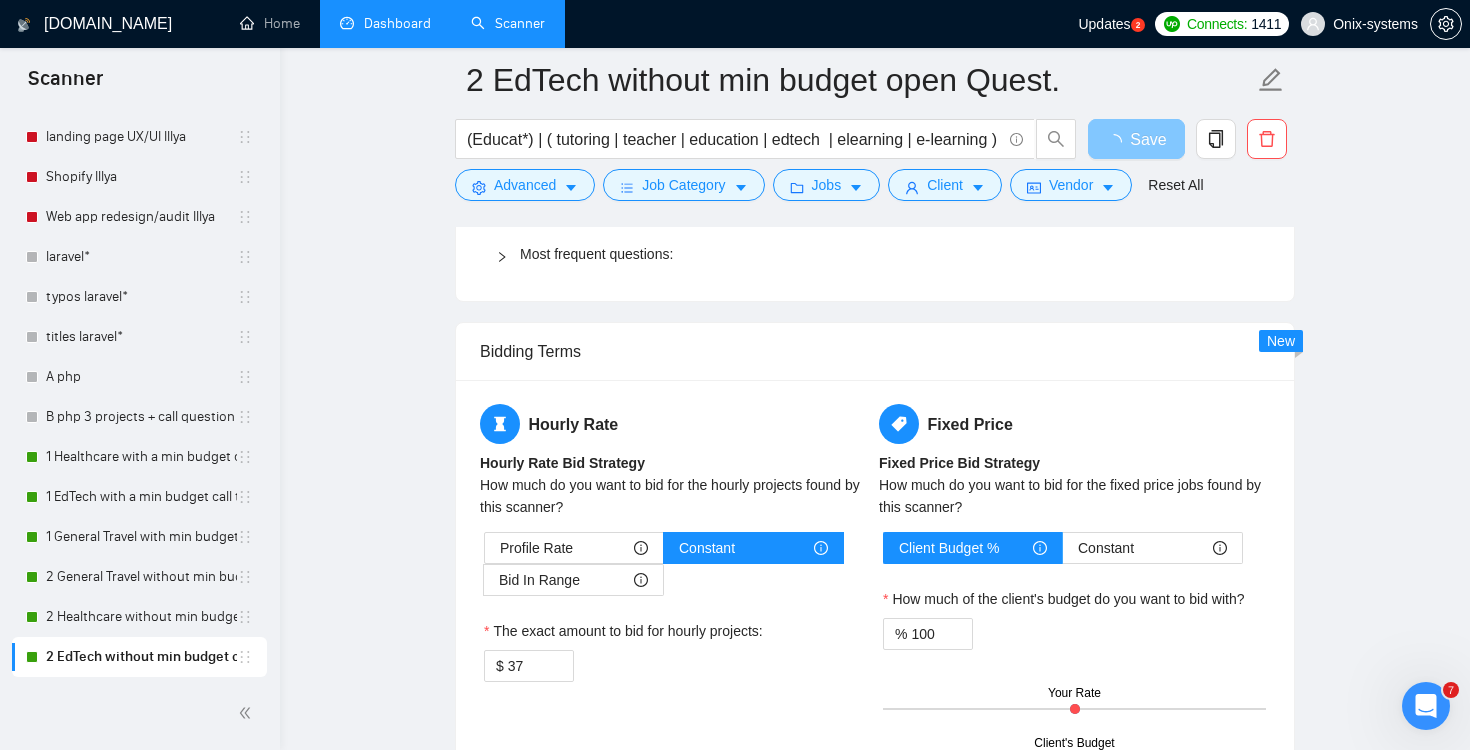 type 